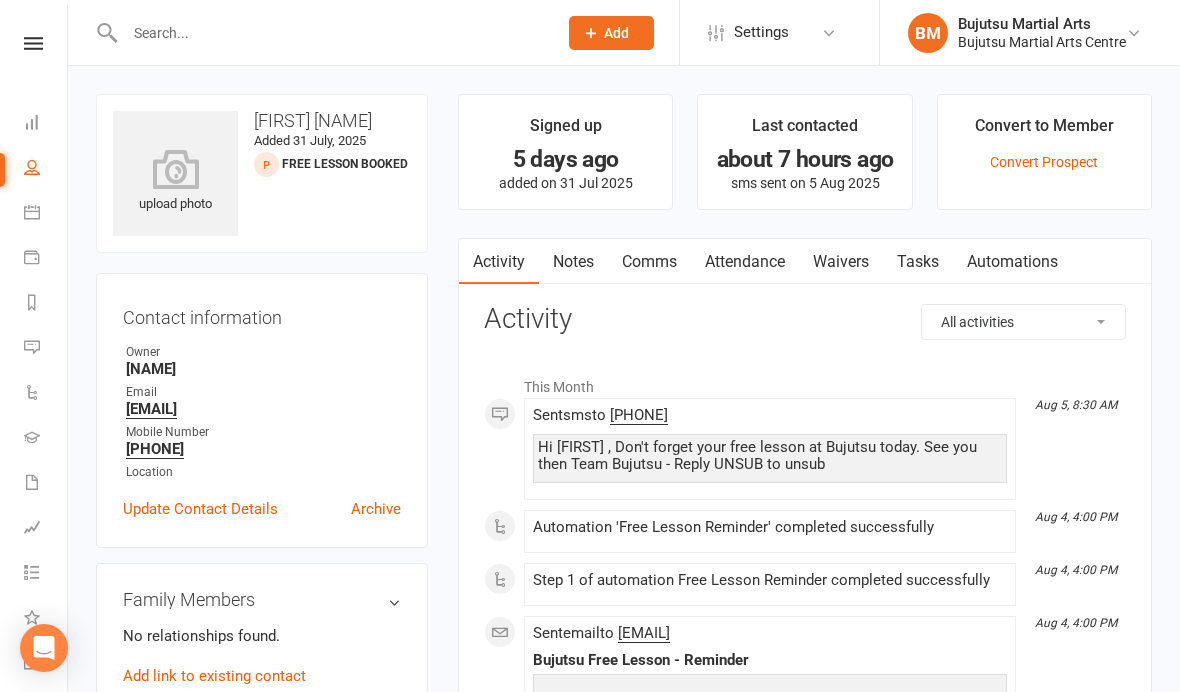 scroll, scrollTop: 0, scrollLeft: 0, axis: both 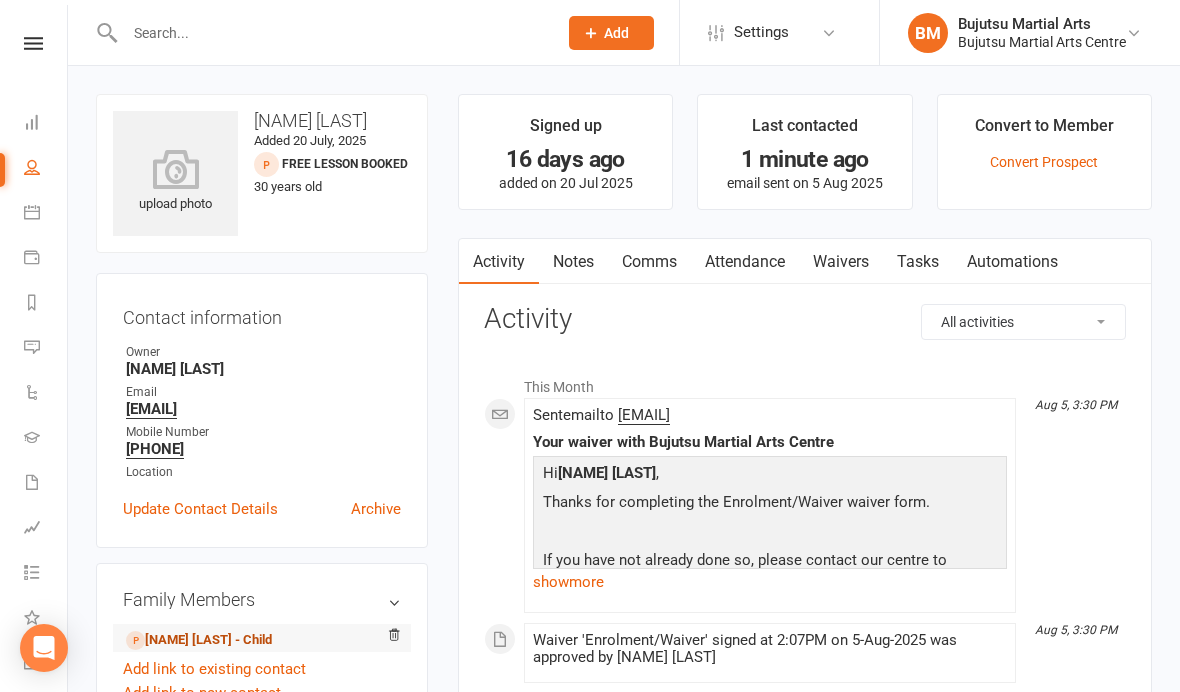 click on "[NAME] [LAST] - Child" at bounding box center [199, 640] 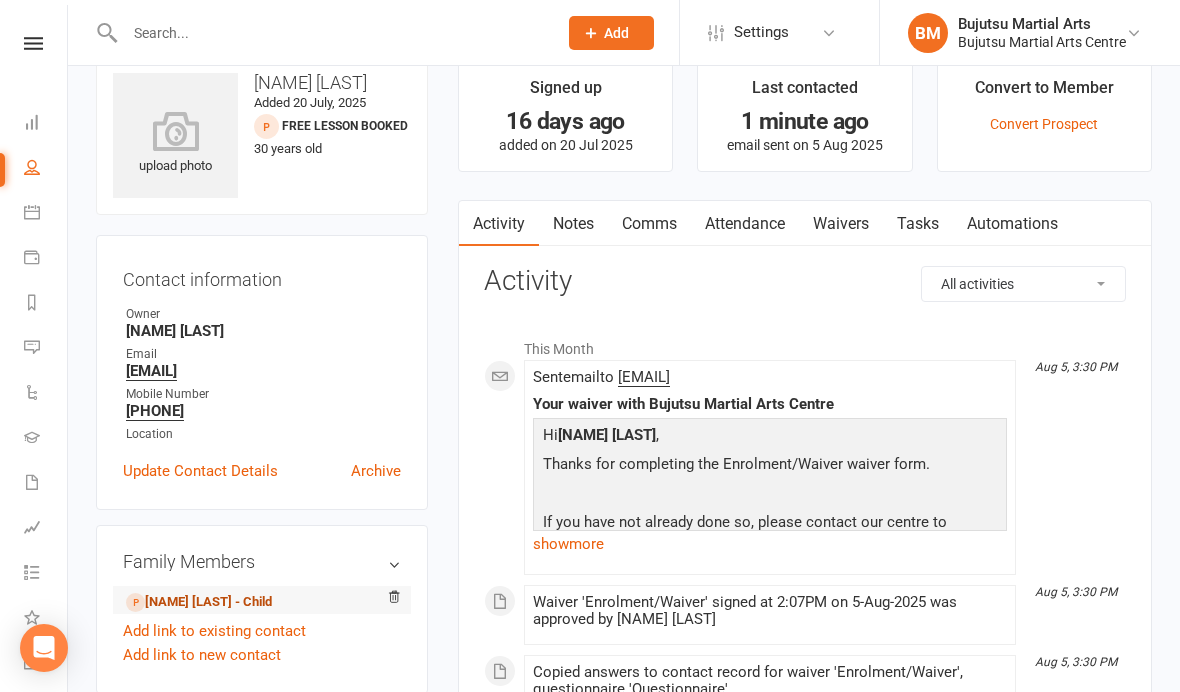 scroll, scrollTop: 0, scrollLeft: 0, axis: both 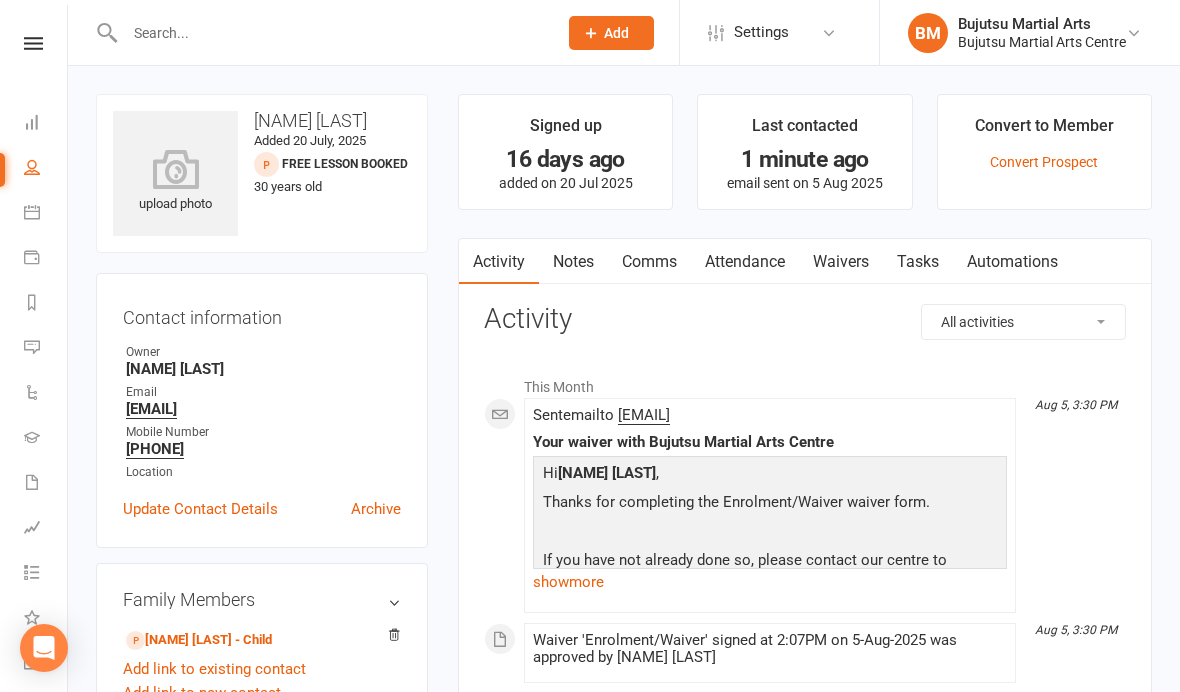 click on "Waivers" at bounding box center [841, 262] 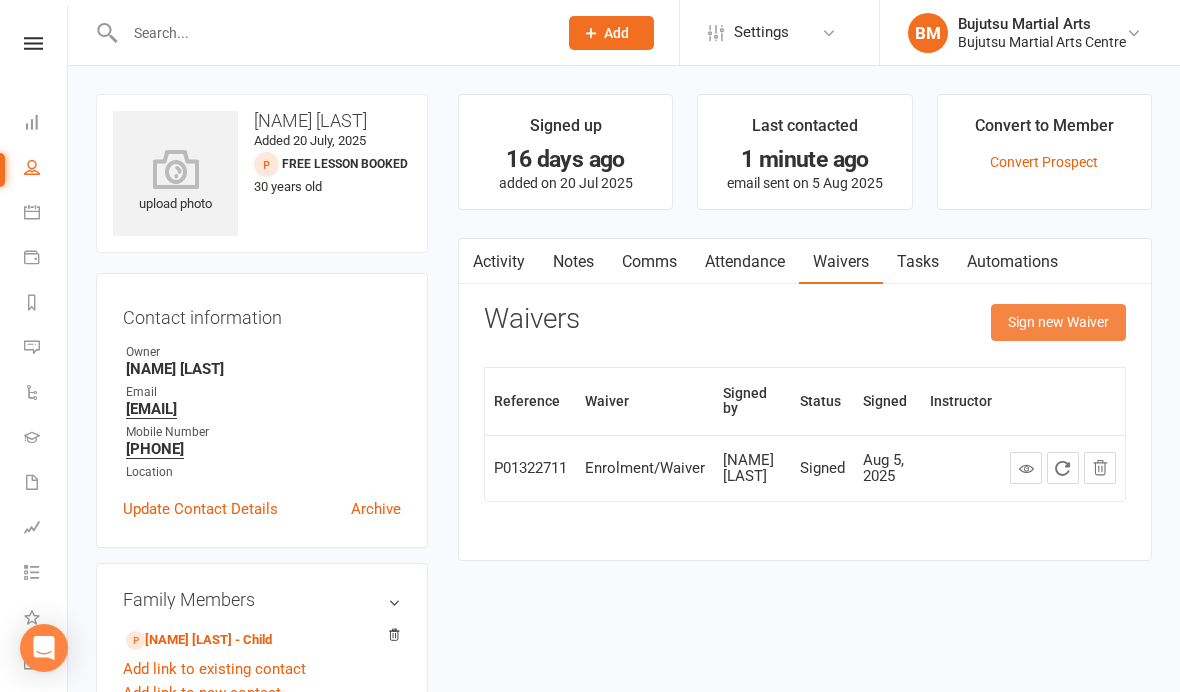 click on "Sign new Waiver" at bounding box center [1058, 322] 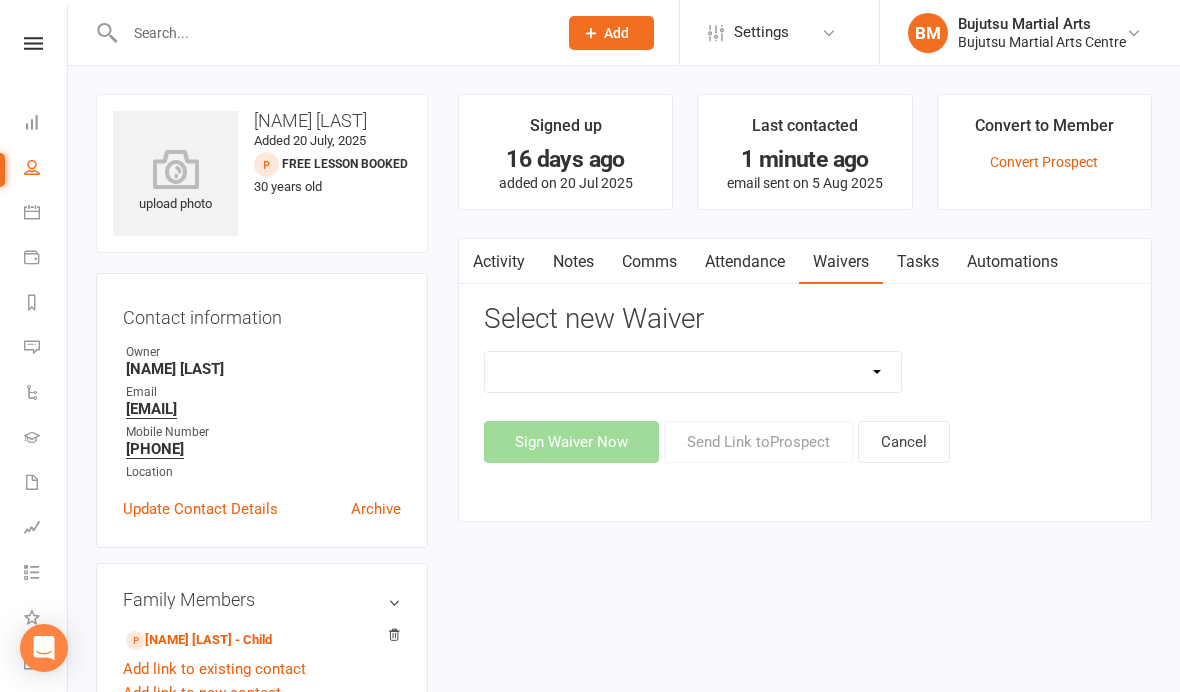 click on "Bujutsu Child Care Kids Karate Program Cash Upfront Membership Application Change of Bank Details Enrolment/Waiver Gym Induction Membership Application" at bounding box center [693, 372] 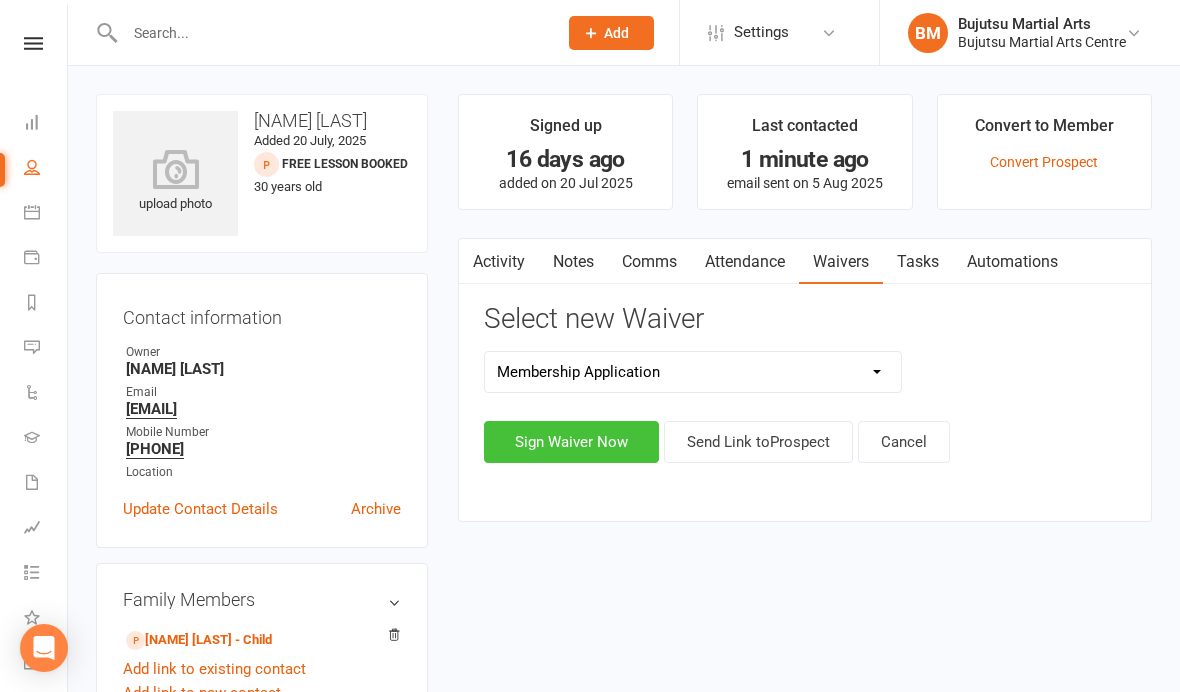 click on "Sign Waiver Now" at bounding box center [571, 442] 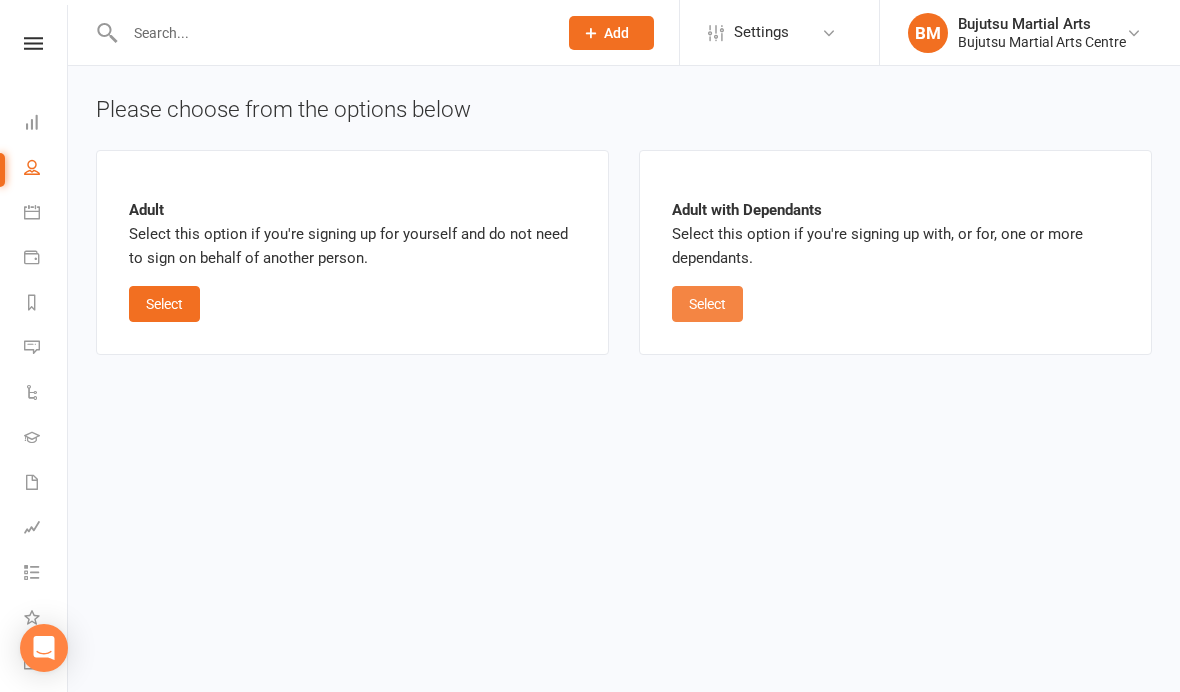 click on "Select" at bounding box center [707, 304] 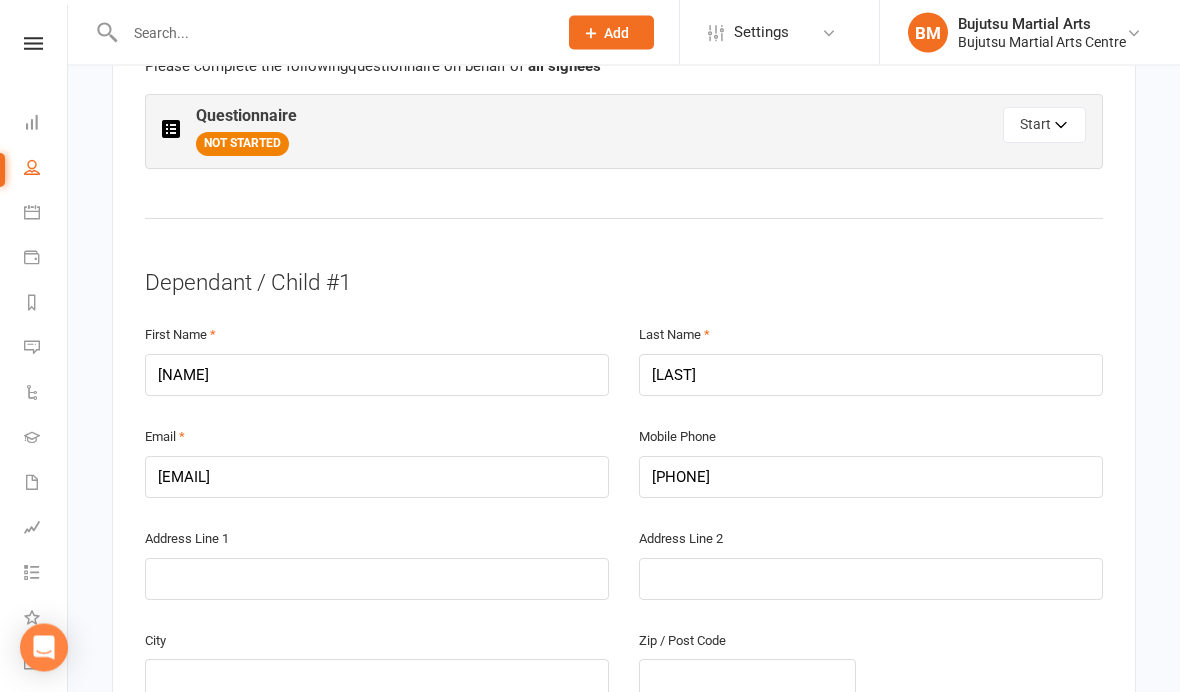 scroll, scrollTop: 1156, scrollLeft: 0, axis: vertical 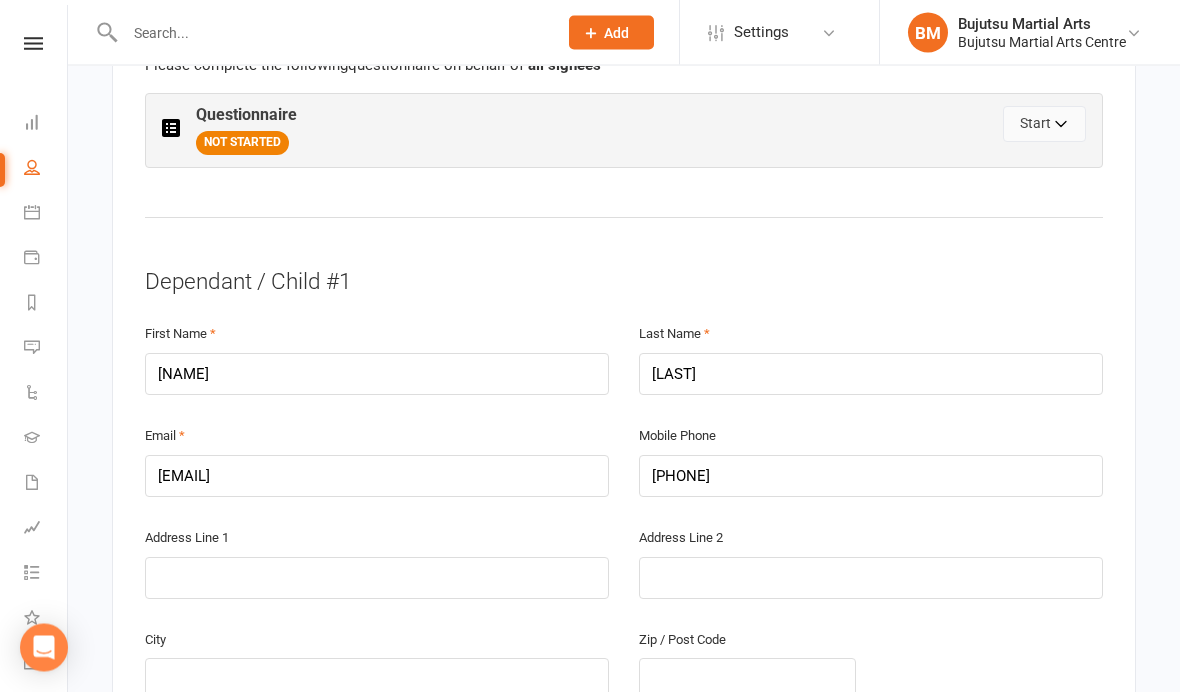 click on "Start" at bounding box center [1044, 125] 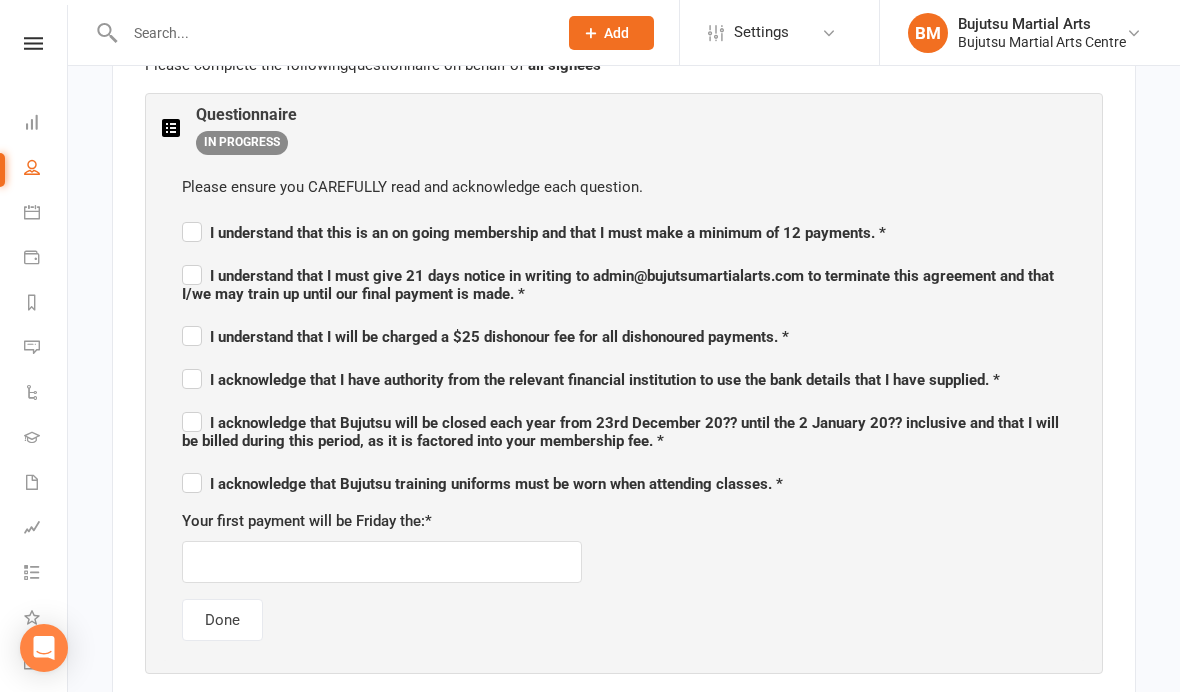 click on "I understand that this is an on going membership and that I must make a minimum of 12 payments.   *" at bounding box center [534, 230] 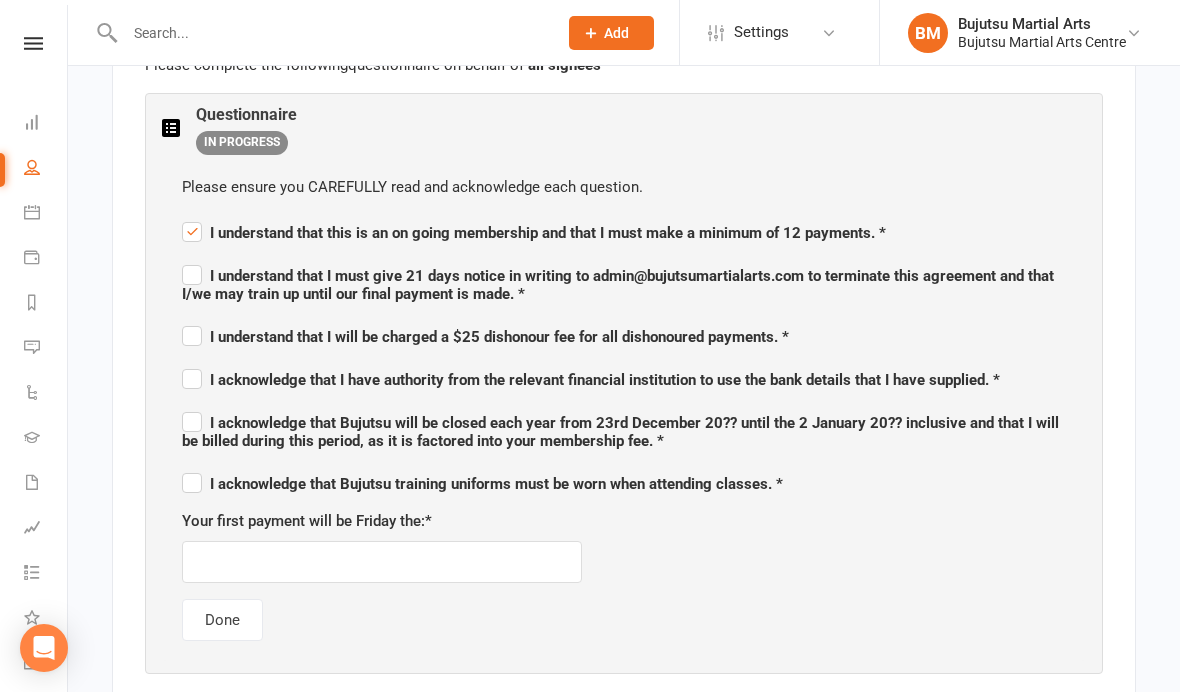 checkbox on "true" 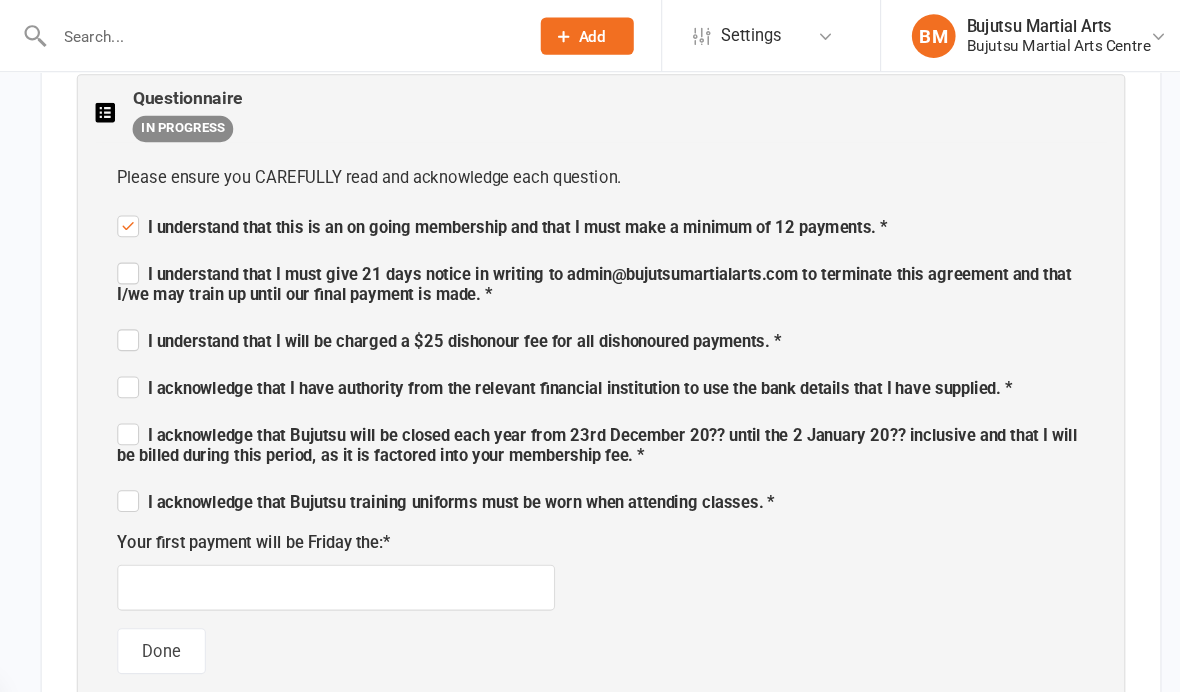 scroll, scrollTop: 1186, scrollLeft: 0, axis: vertical 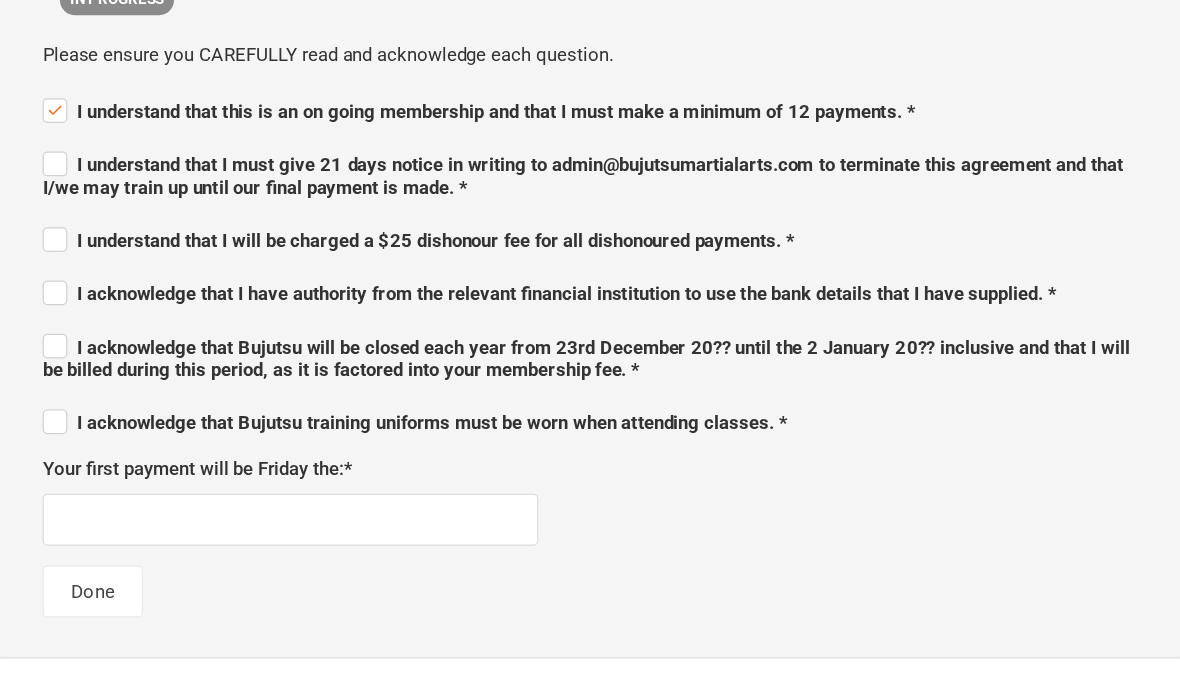 click on "I understand that I must give 21 days notice in writing to [EMAIL] to terminate this agreement and that I/we may train up until our final payment is made.   *" at bounding box center (624, 253) 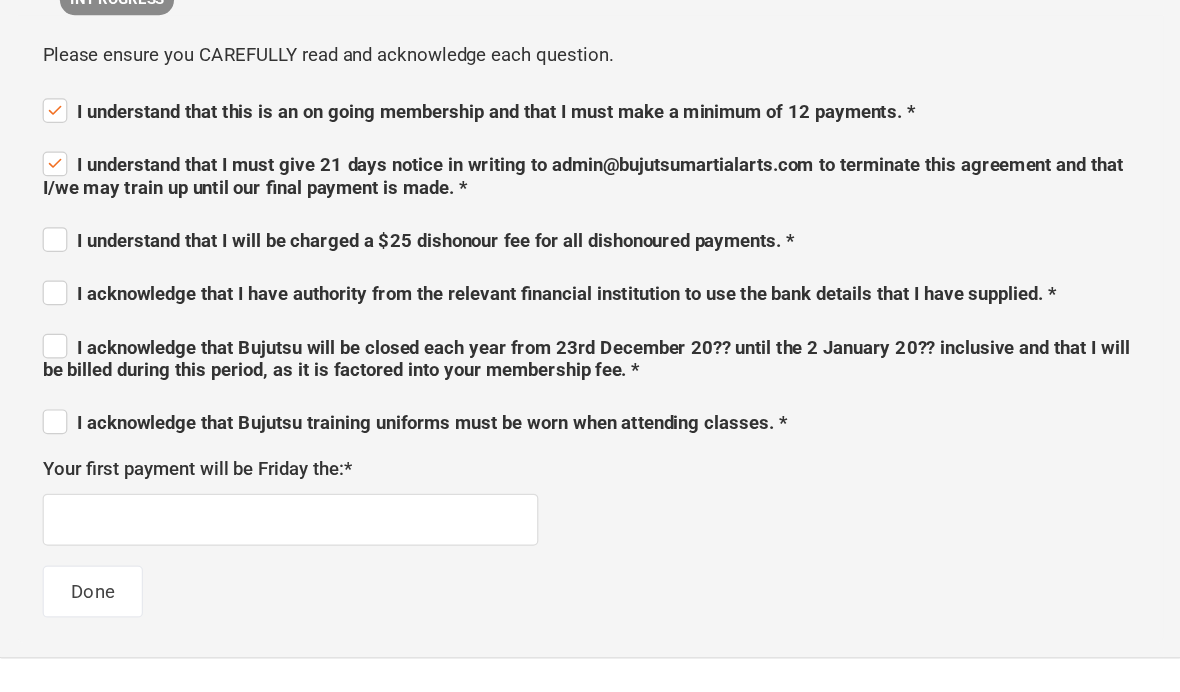 click on "I understand that I will be charged a $25 dishonour fee for all dishonoured payments.   *" at bounding box center (485, 305) 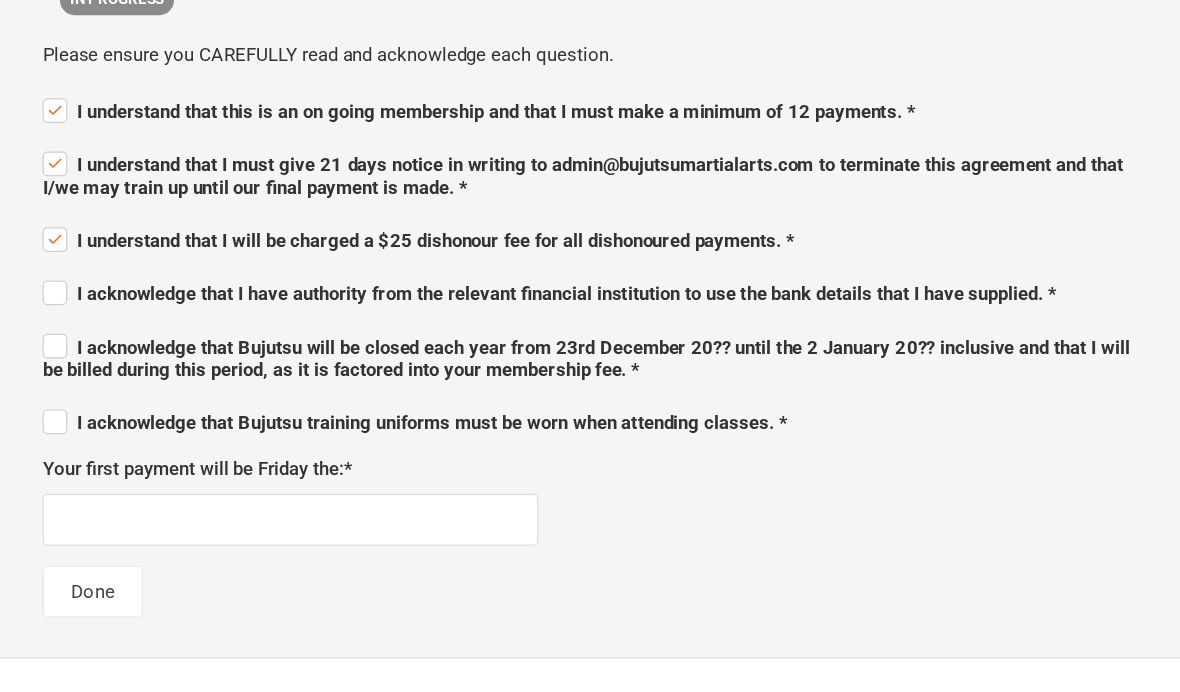 checkbox on "true" 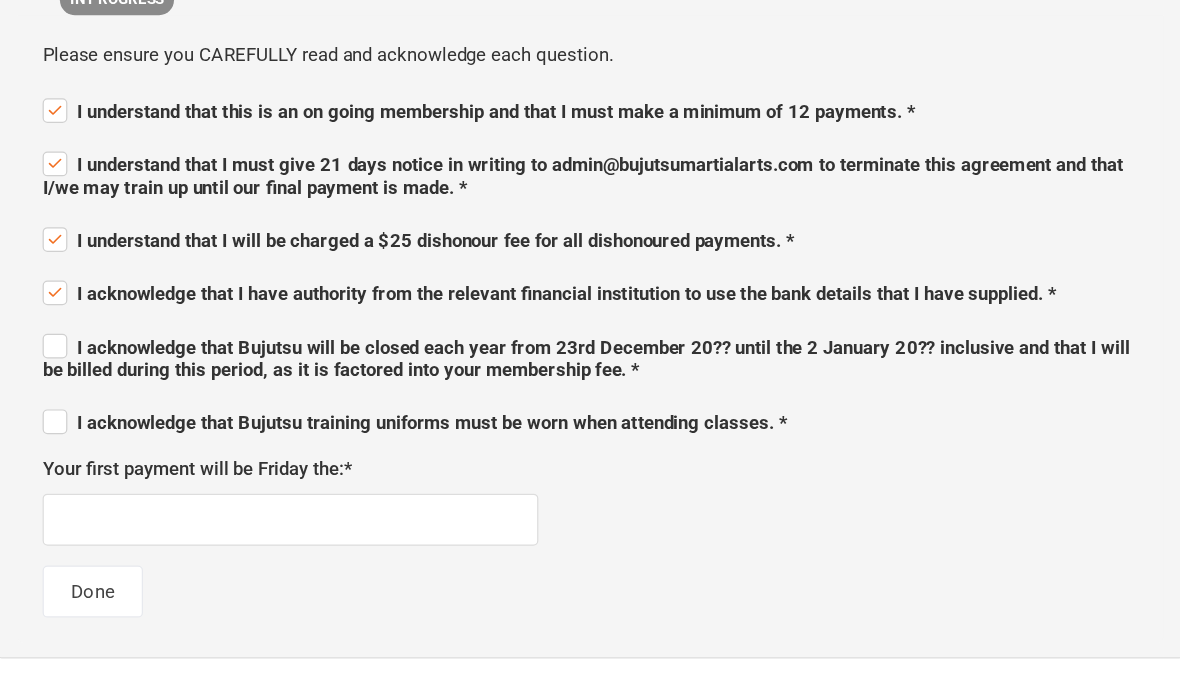 click on "I acknowledge that Bujutsu will be closed each year from 23rd December 20?? until the 2 January 20?? inclusive and that I will be billed during this period, as it is factored into your membership fee.   *" at bounding box center (624, 400) 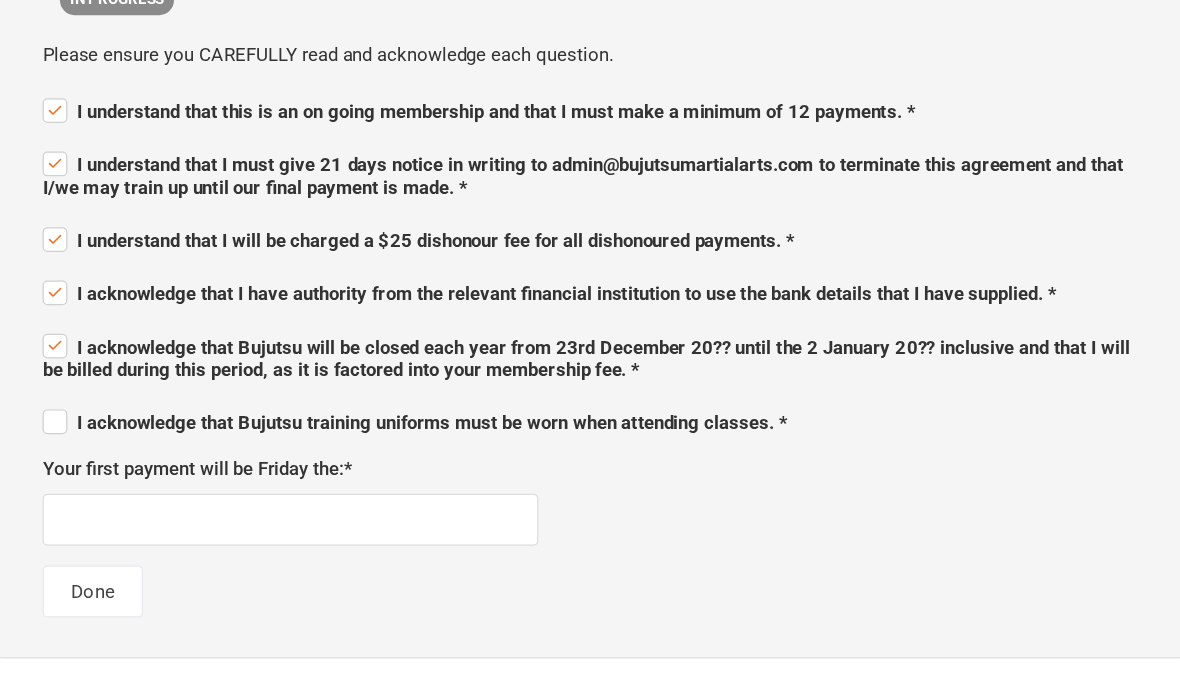 click on "I acknowledge that Bujutsu training uniforms must be worn when attending classes.   *" at bounding box center (482, 452) 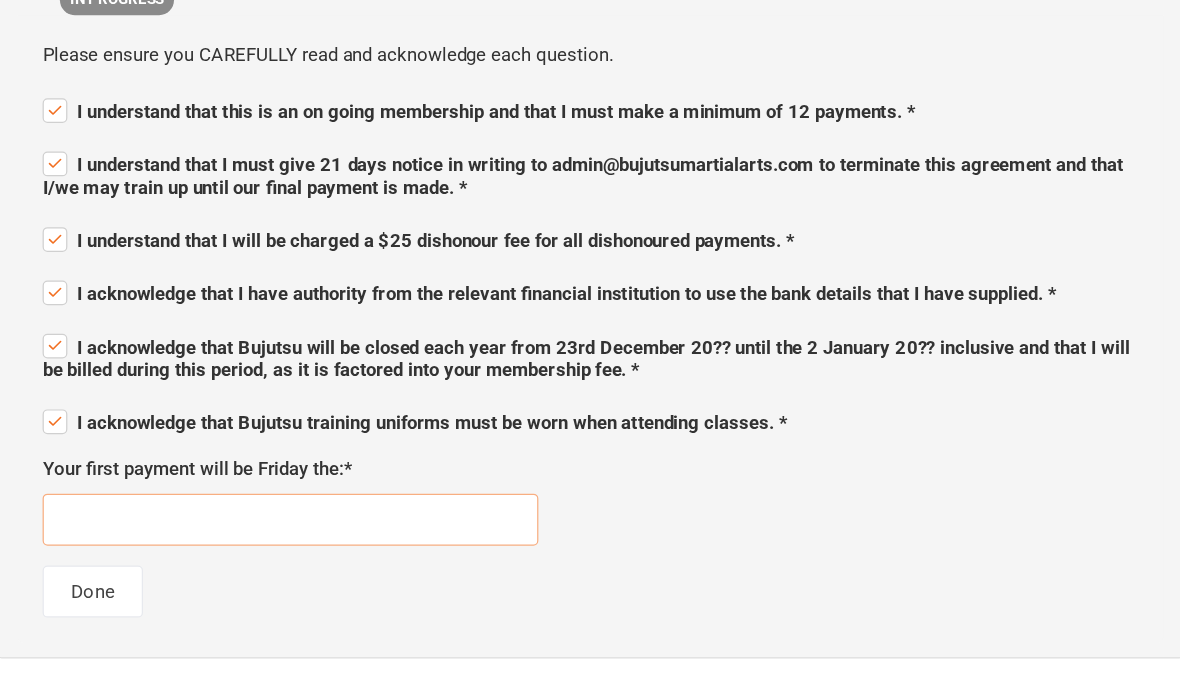 click at bounding box center (382, 533) 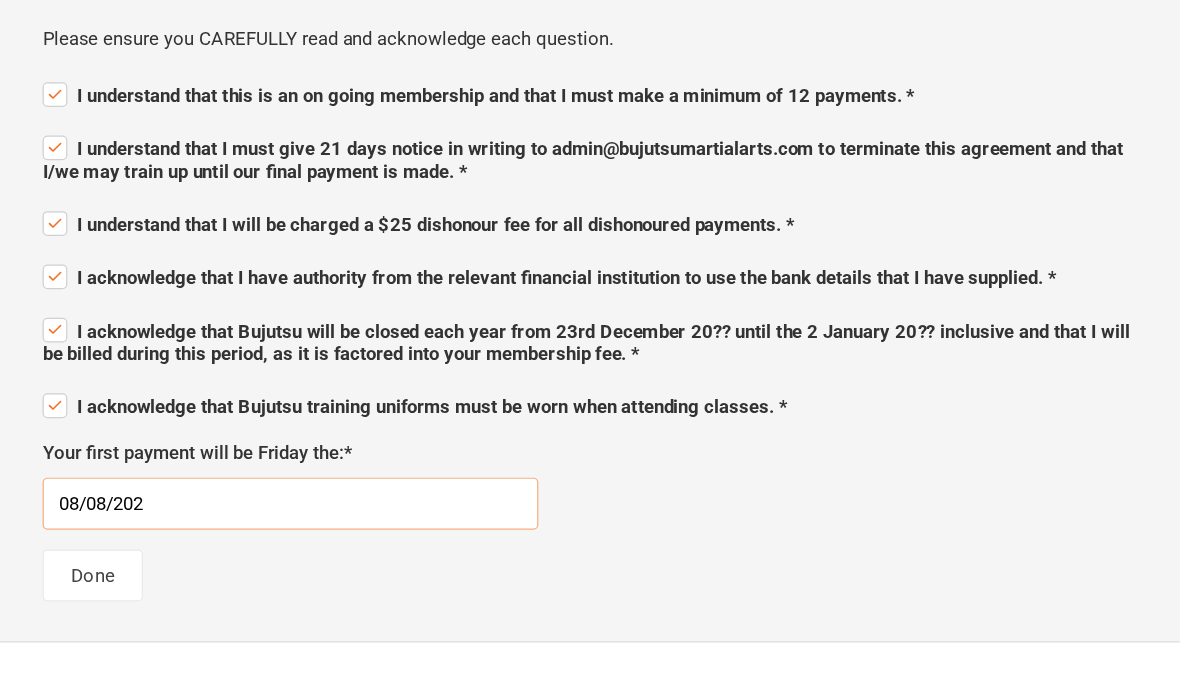 type on "08/08/2025" 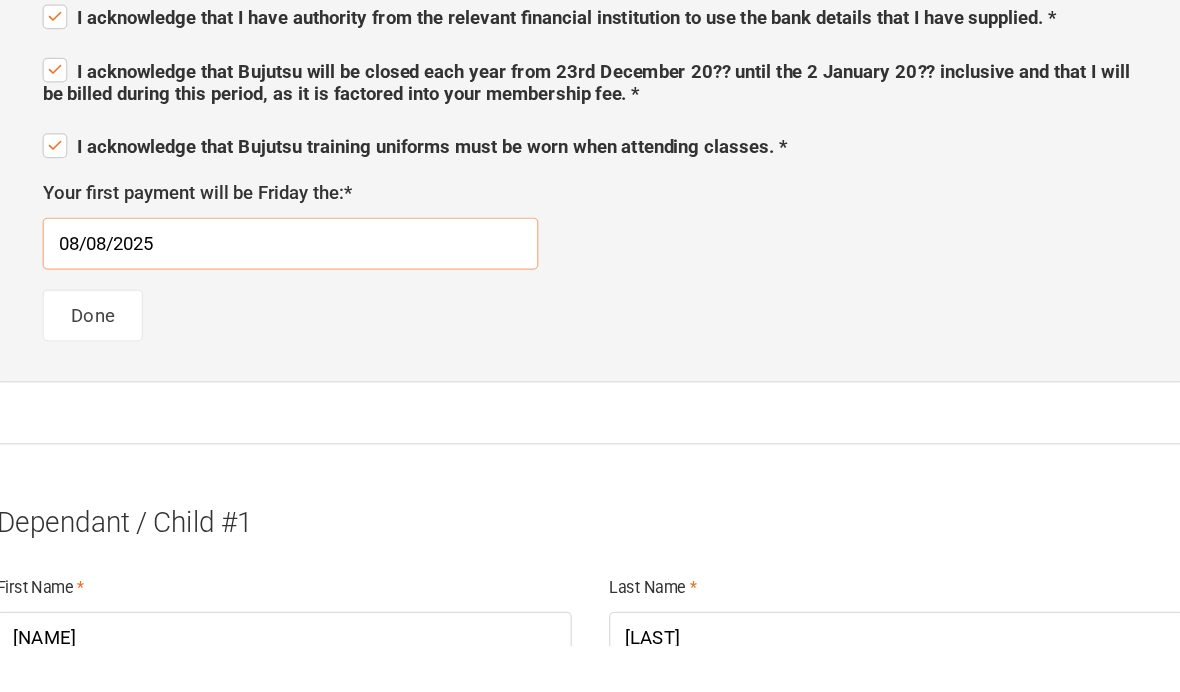 scroll, scrollTop: 1353, scrollLeft: 0, axis: vertical 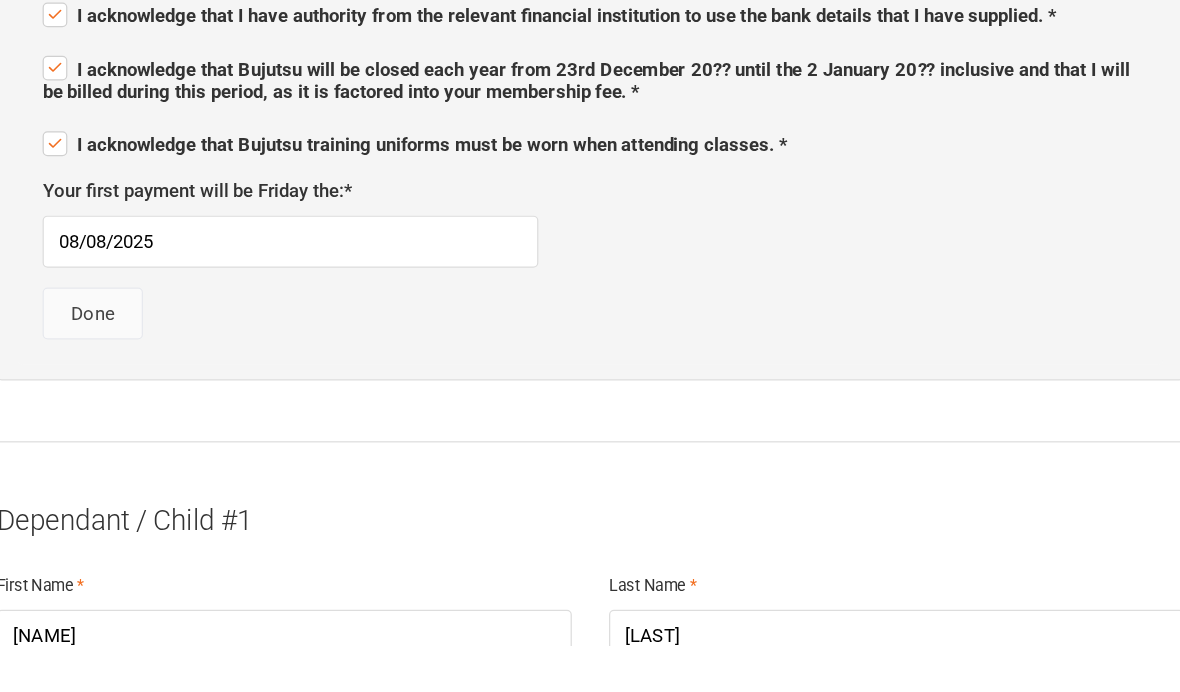 click on "Done" at bounding box center [222, 424] 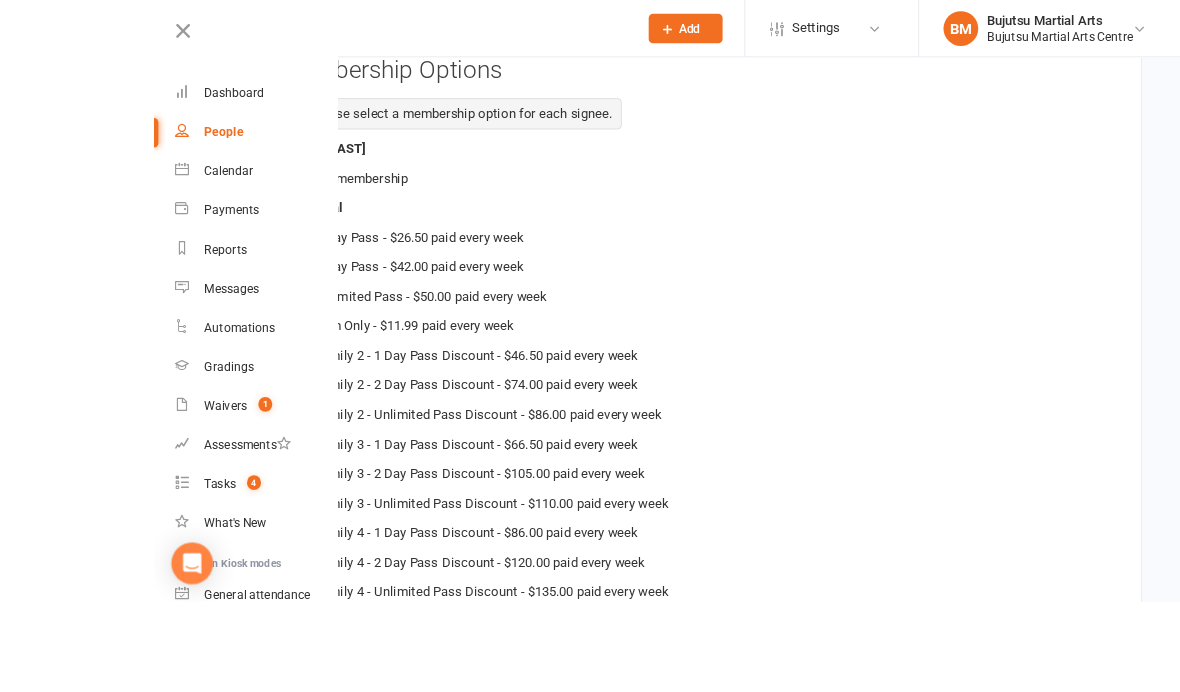 scroll, scrollTop: 2421, scrollLeft: 0, axis: vertical 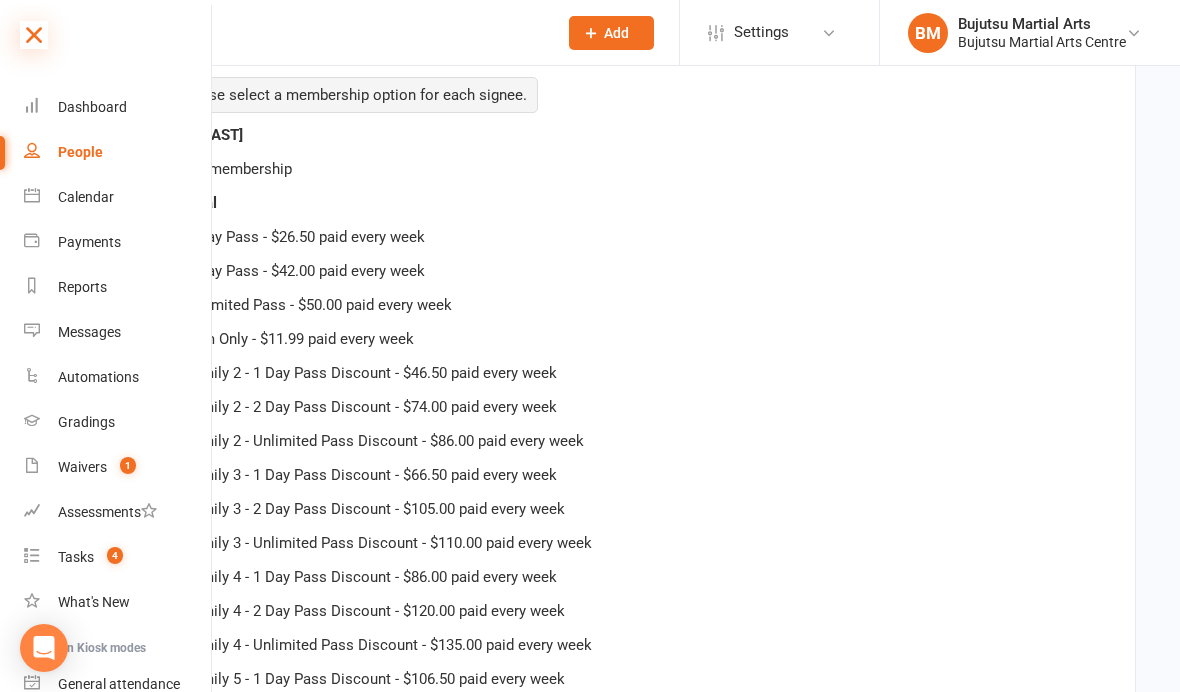 click at bounding box center (34, 35) 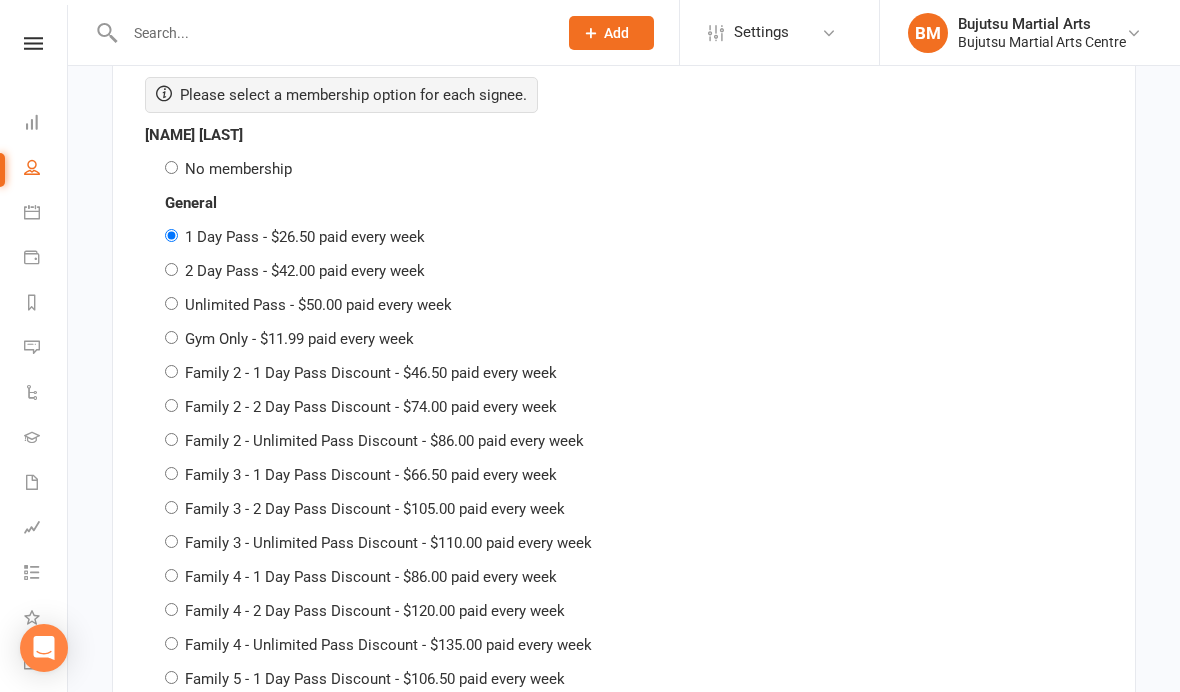click on "2 Day Pass - $42.00 paid every week" at bounding box center [171, 269] 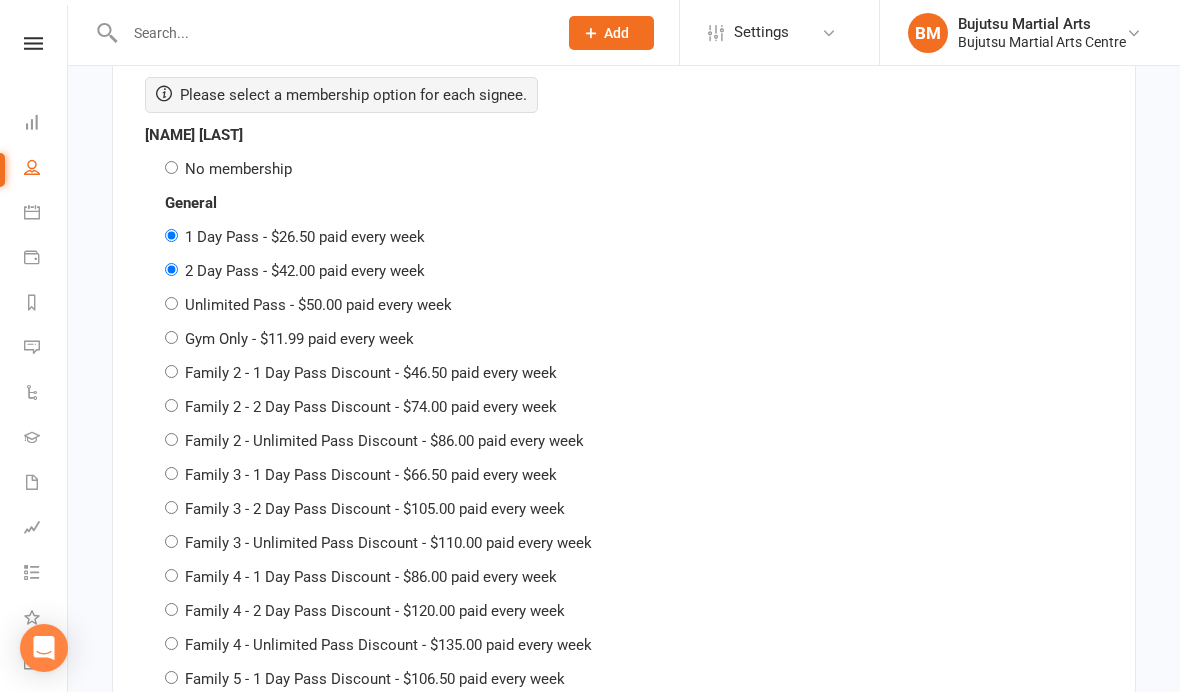 radio on "false" 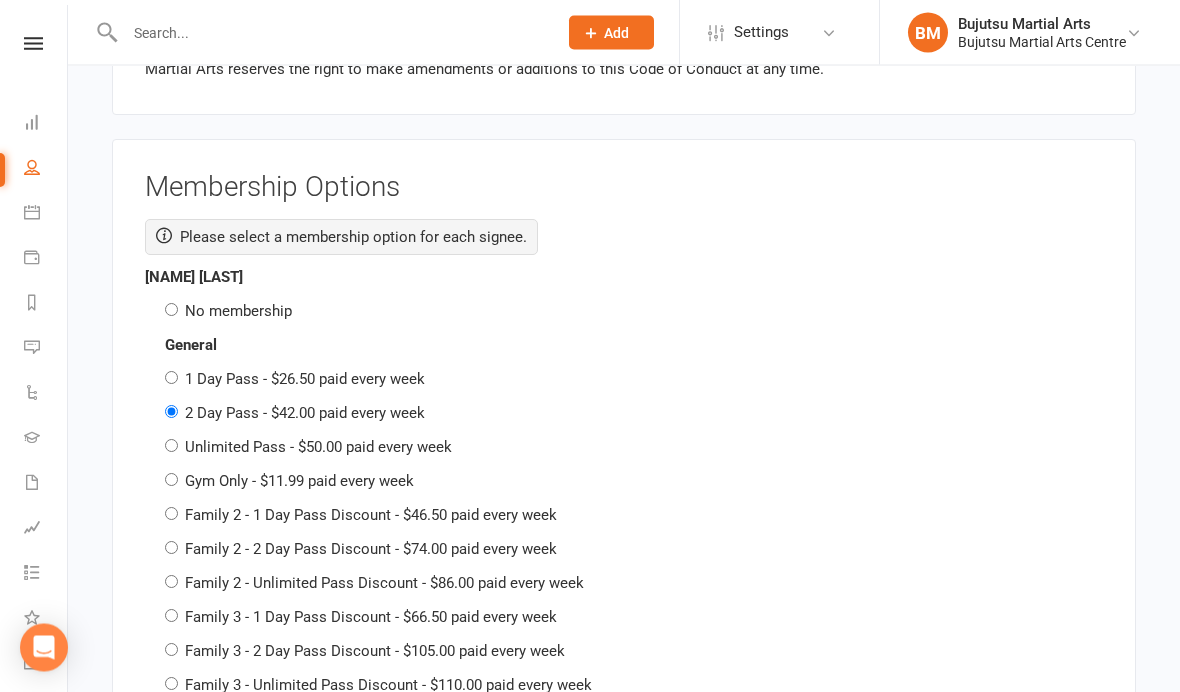 scroll, scrollTop: 2258, scrollLeft: 0, axis: vertical 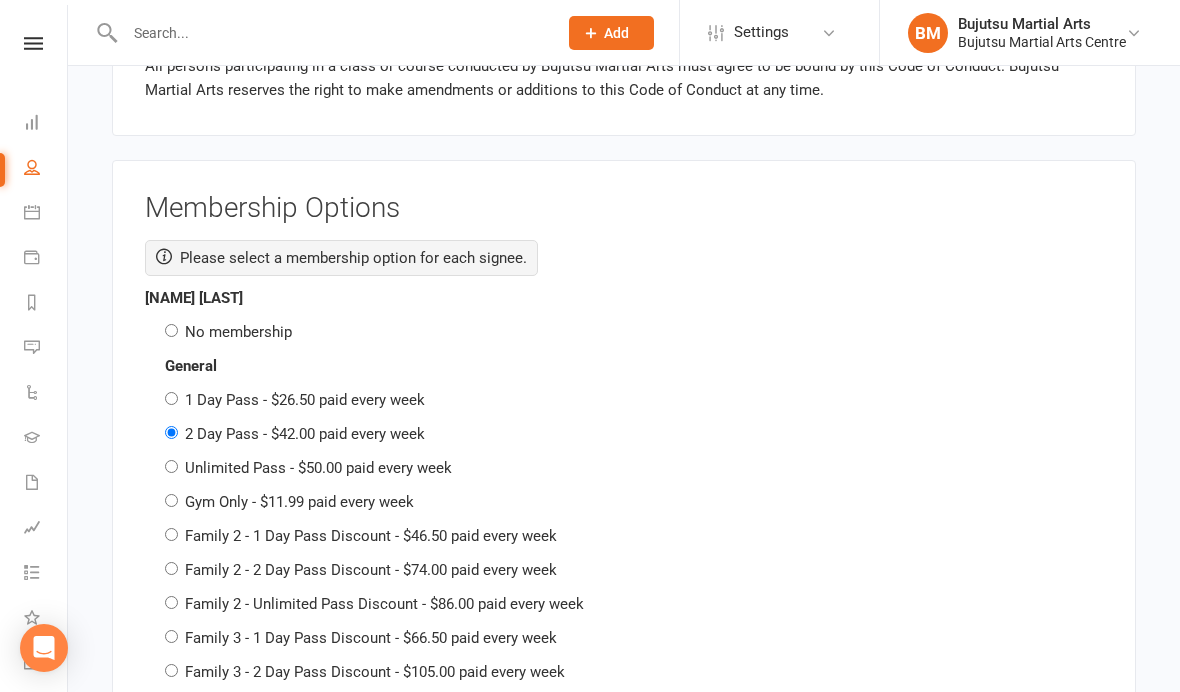 click on "No membership" at bounding box center (238, 332) 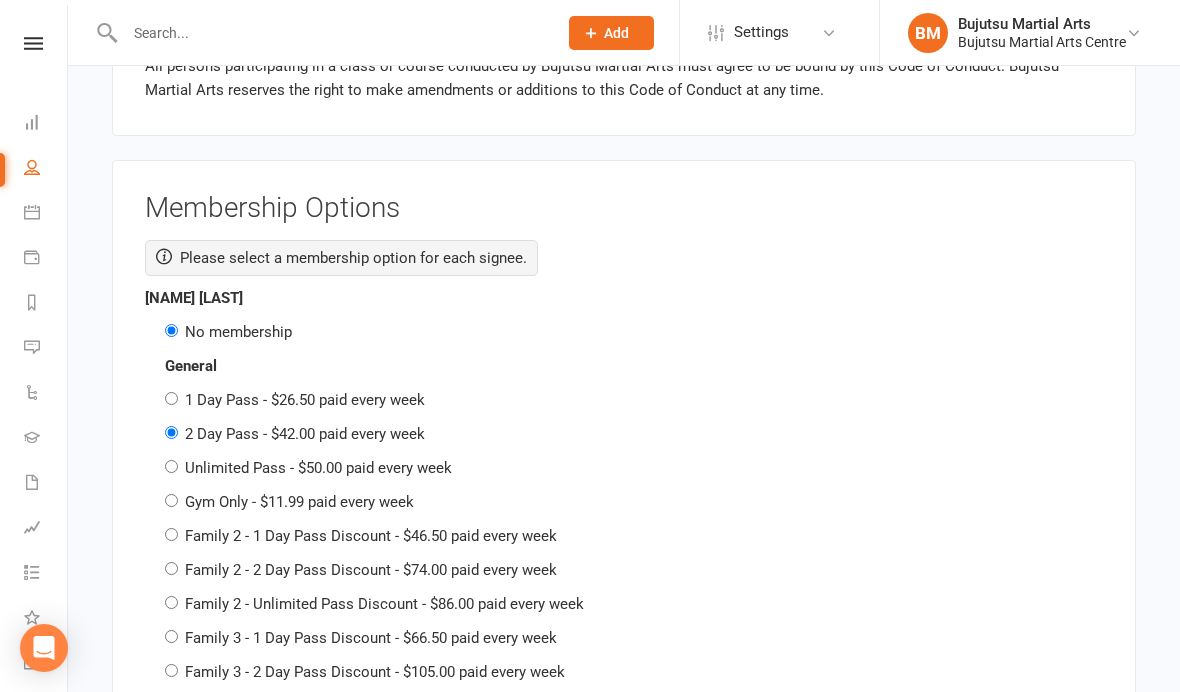 radio on "false" 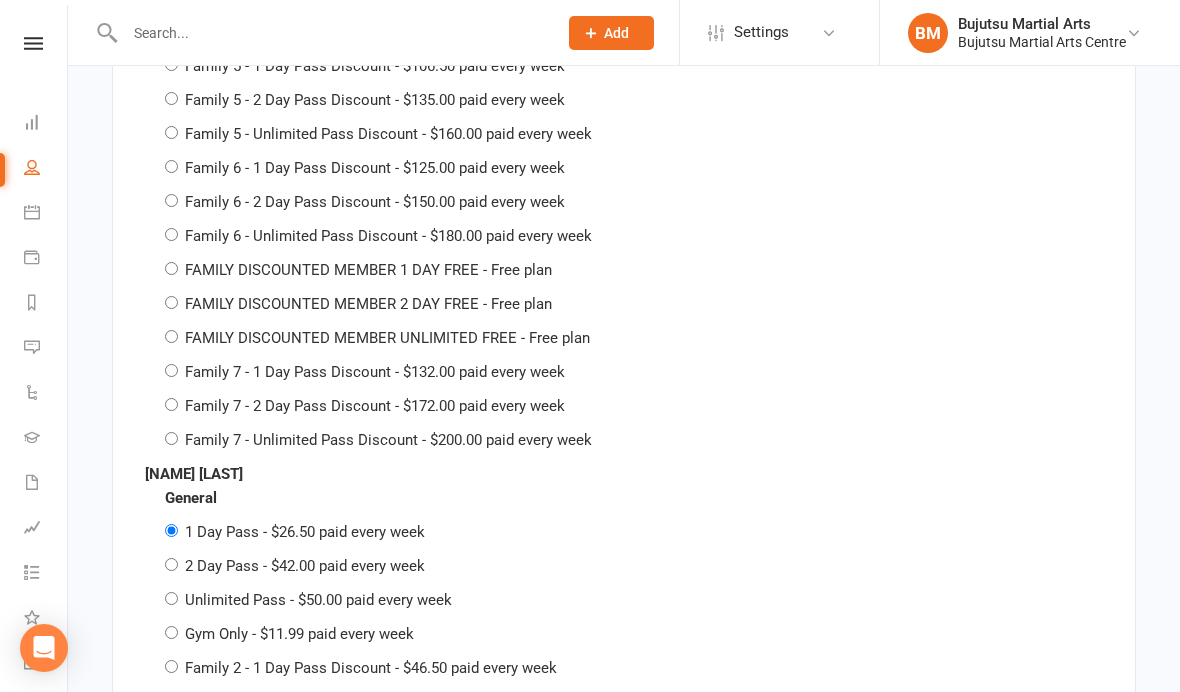 scroll, scrollTop: 3067, scrollLeft: 0, axis: vertical 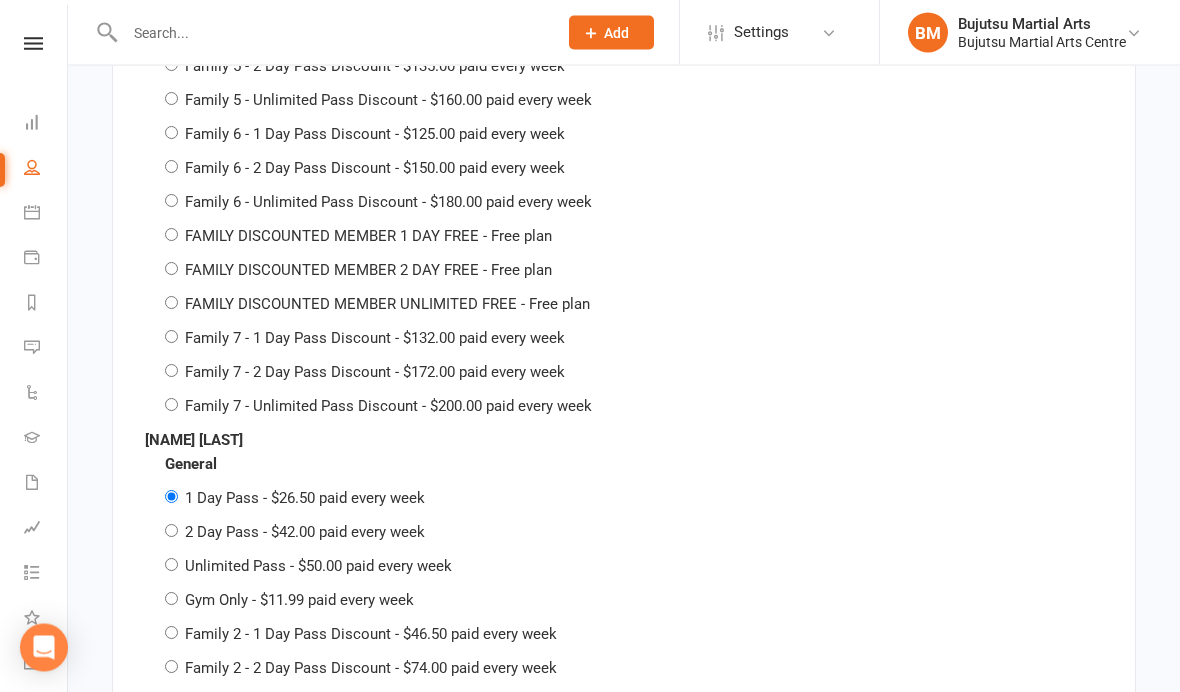 click on "2 Day Pass - $42.00 paid every week" at bounding box center [305, 533] 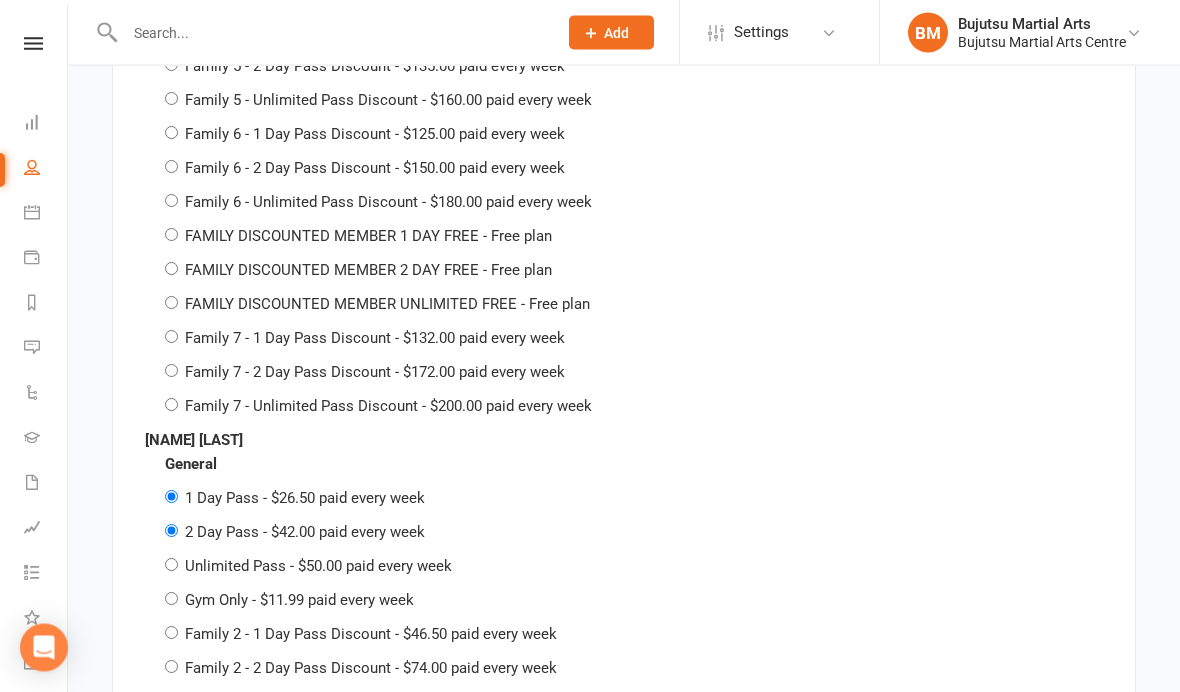 radio on "false" 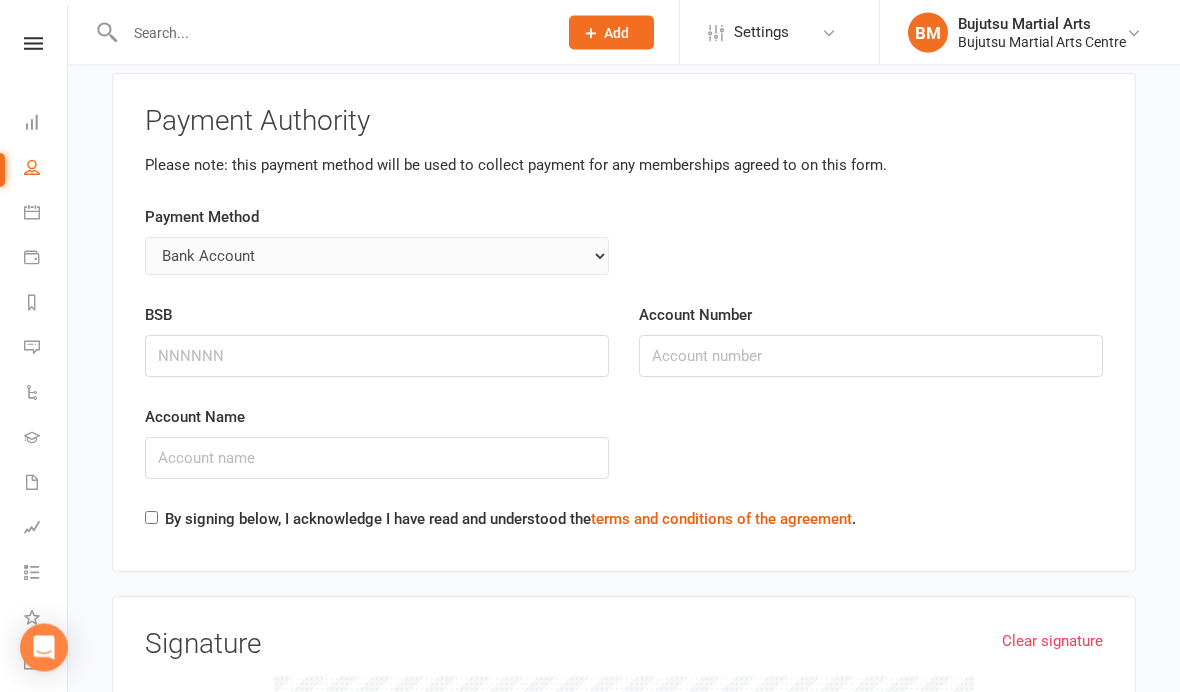 scroll, scrollTop: 4668, scrollLeft: 0, axis: vertical 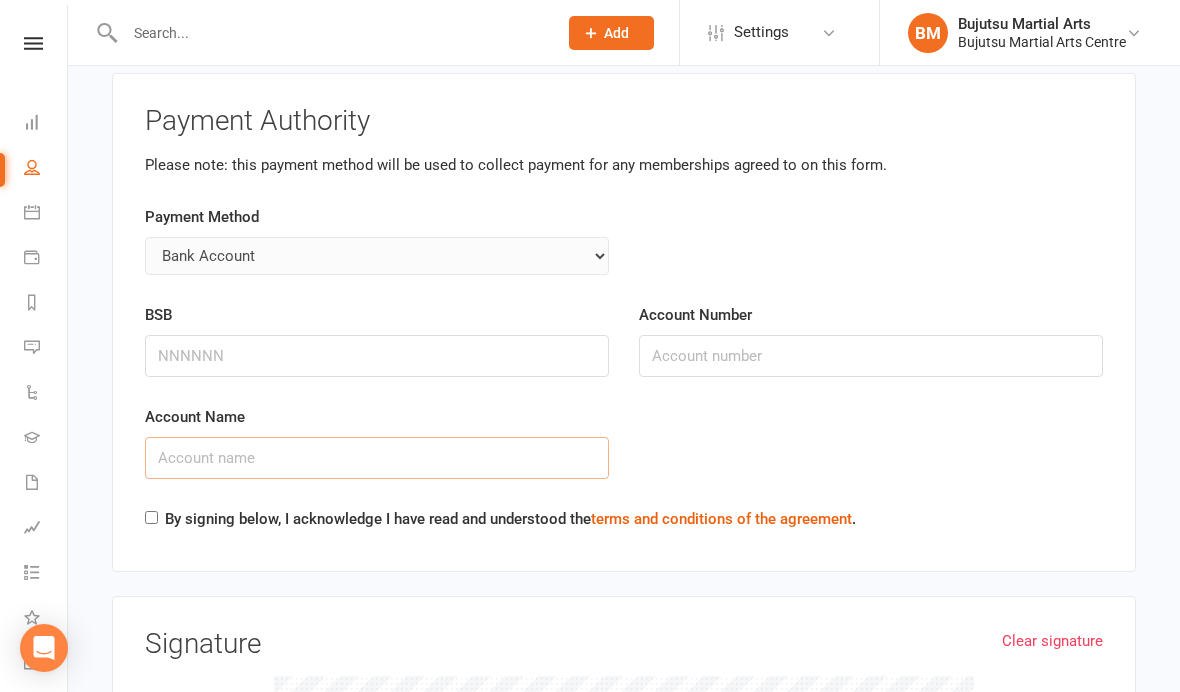 click on "Account Name" at bounding box center [377, 458] 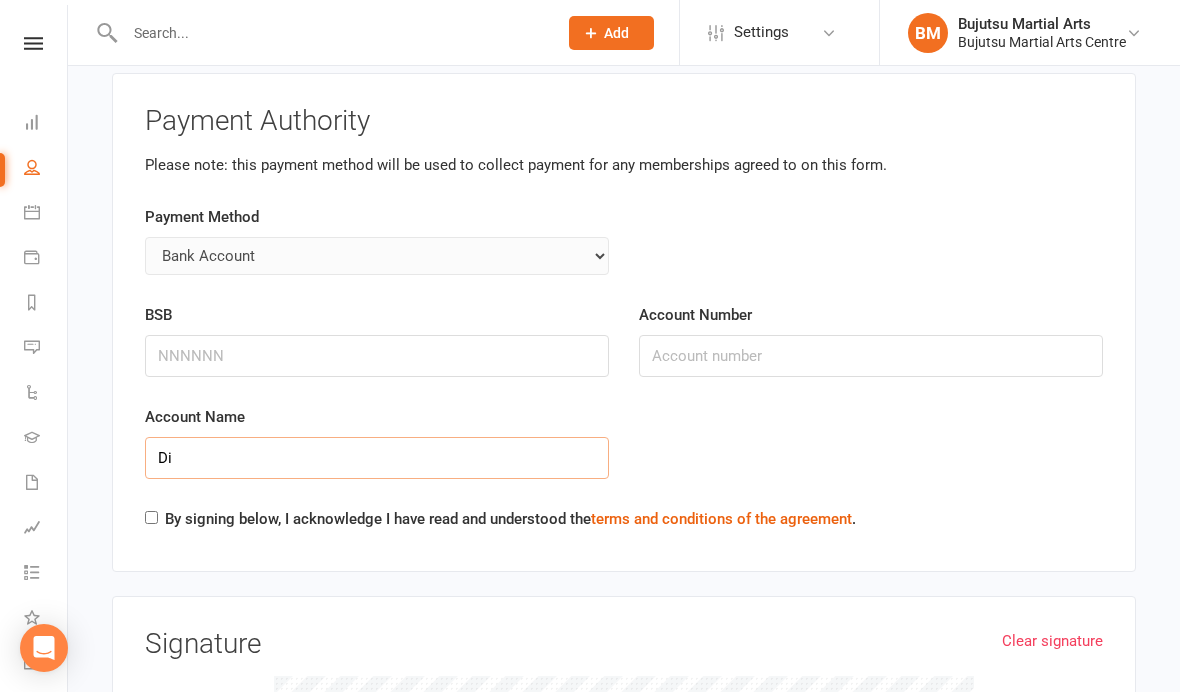 type on "D" 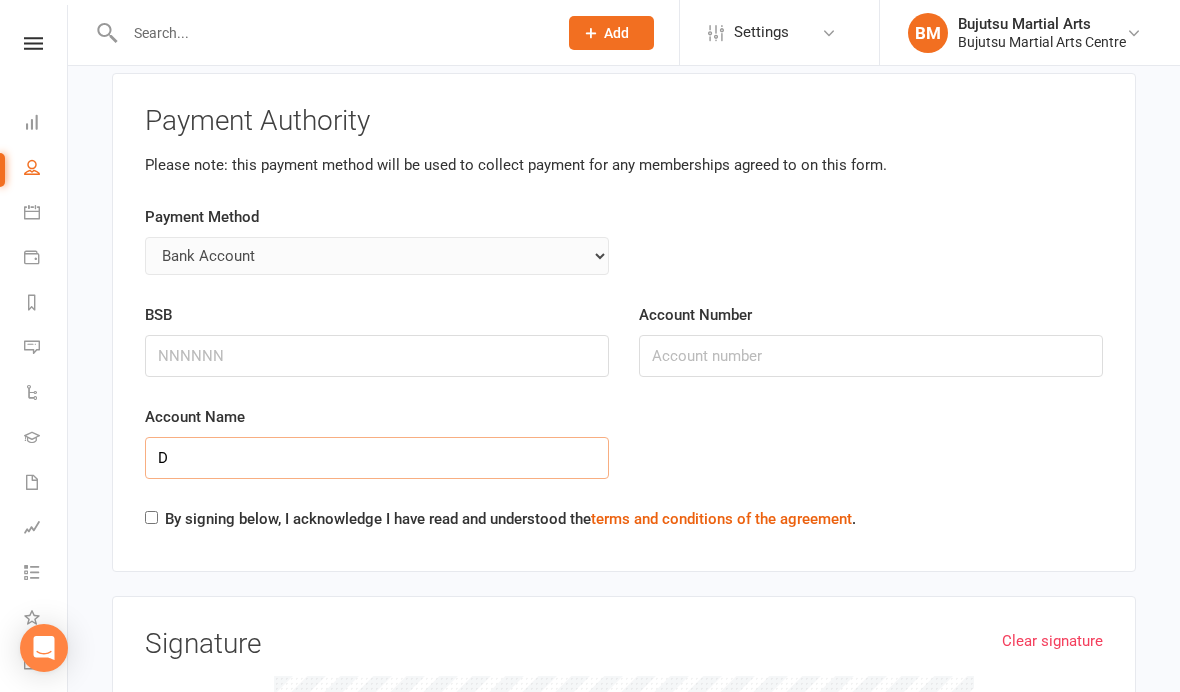 type 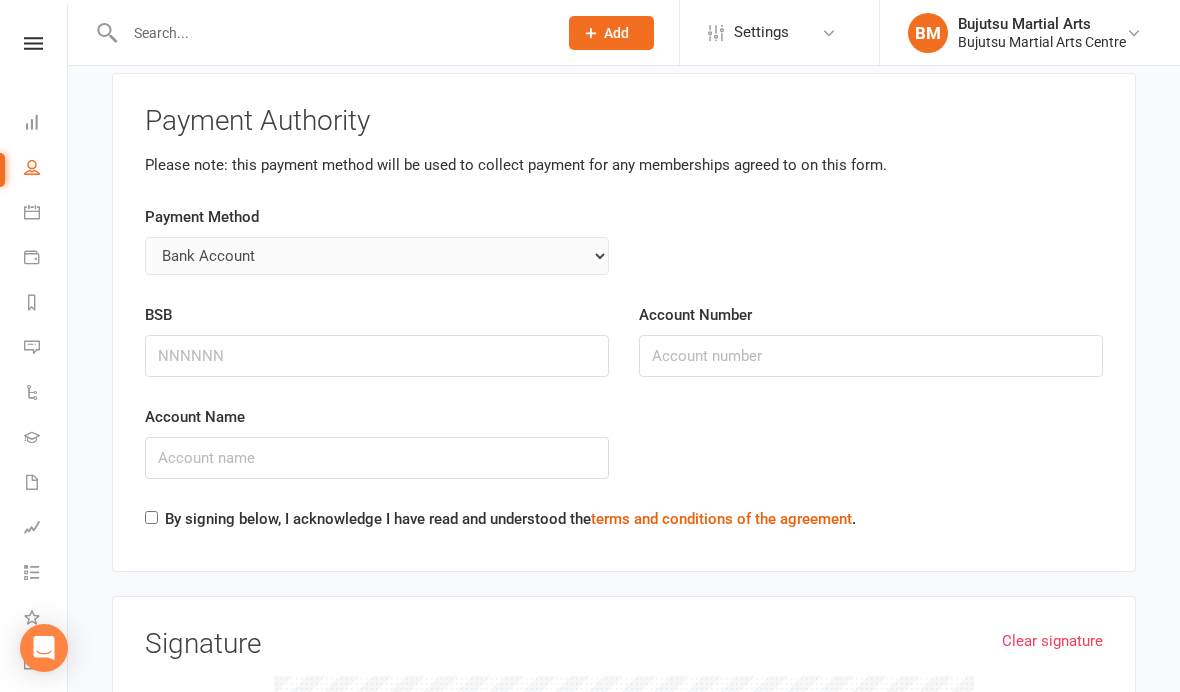 click on "By signing below, I acknowledge I have read and understood the  terms and conditions of the agreement ." at bounding box center [500, 523] 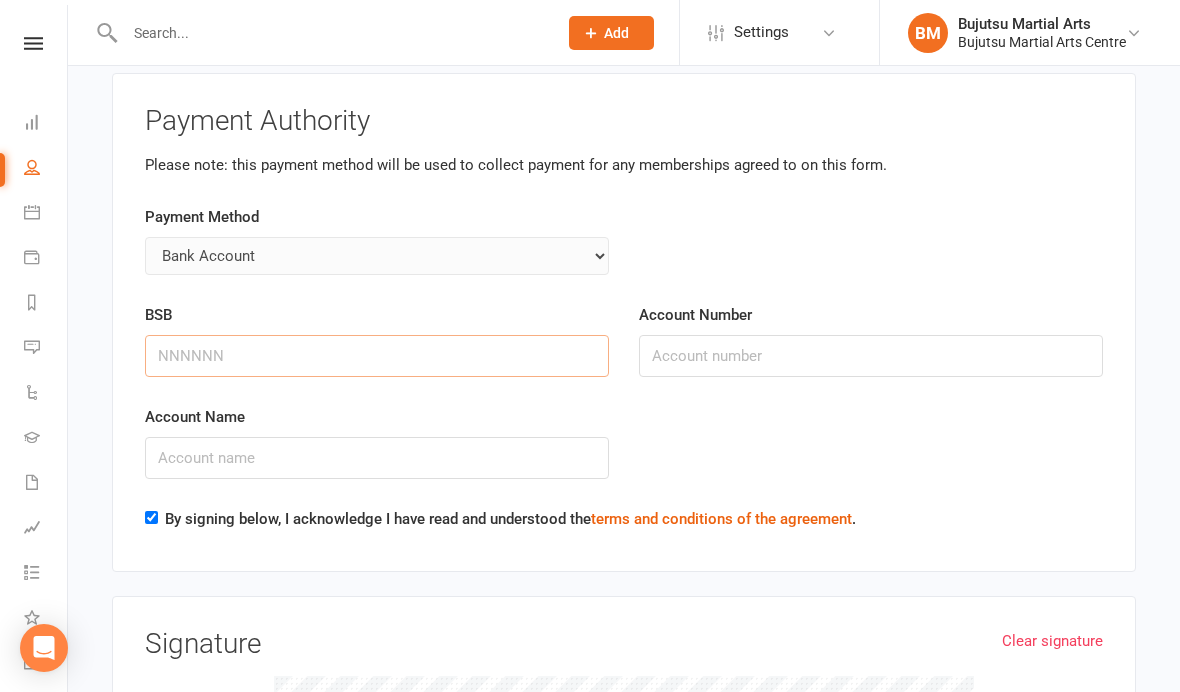 click on "BSB" at bounding box center [377, 356] 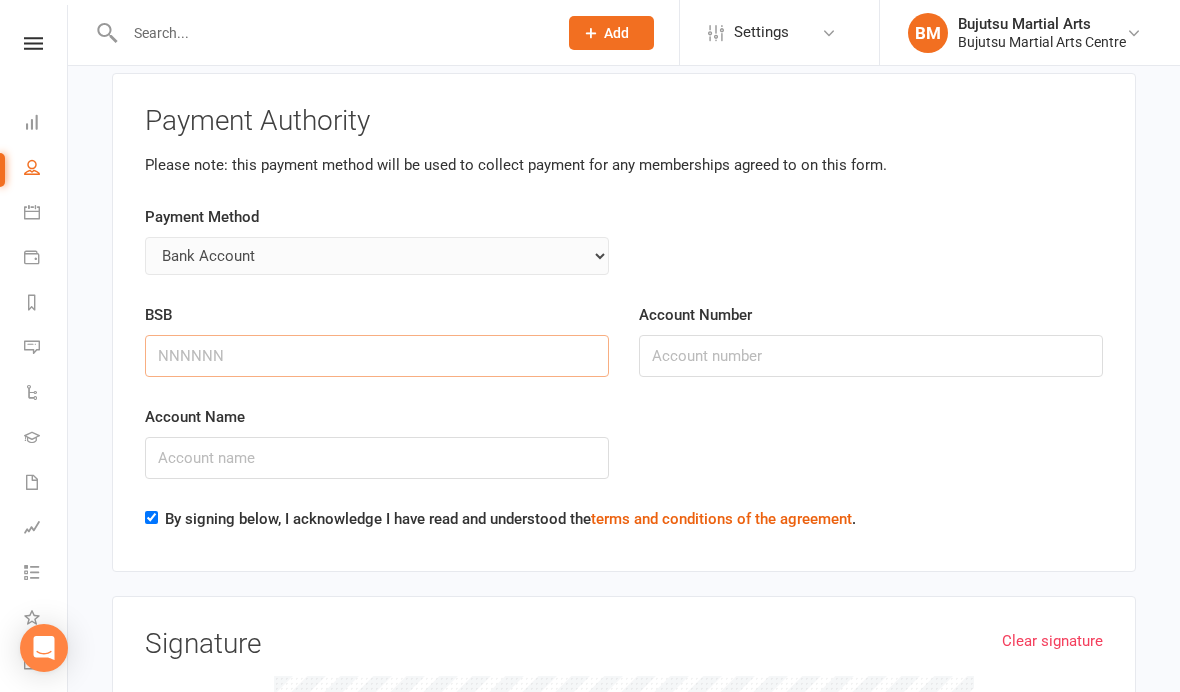 click on "BSB" at bounding box center [377, 356] 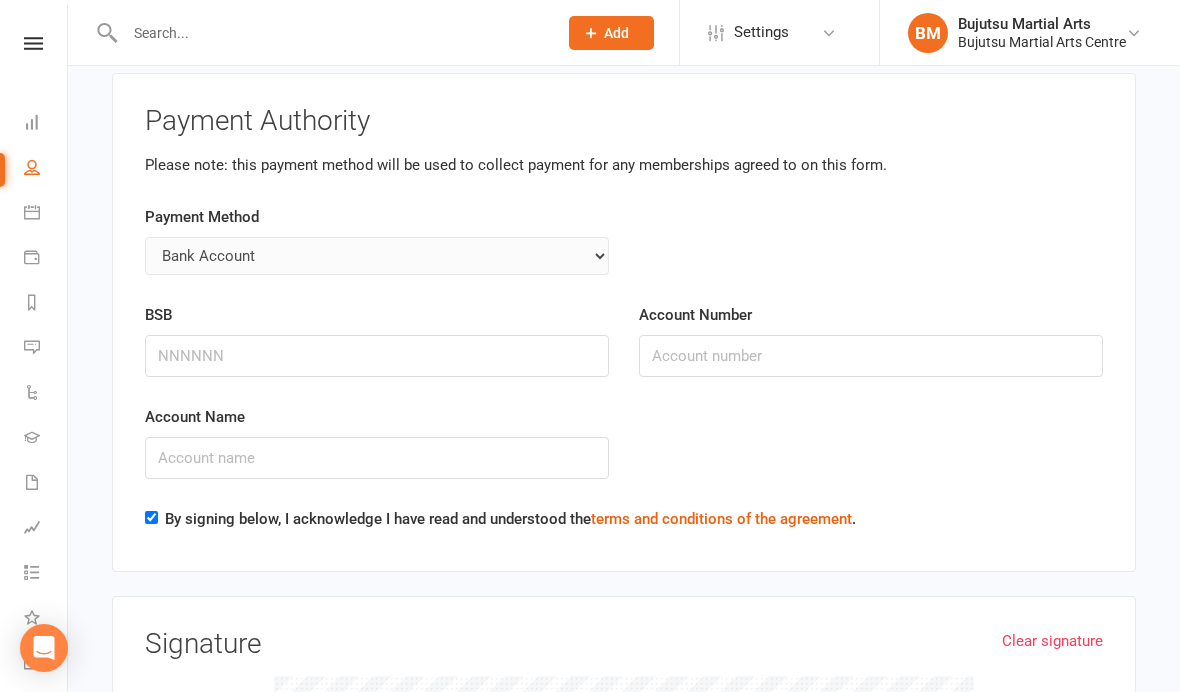 click on "BSB" at bounding box center (377, 354) 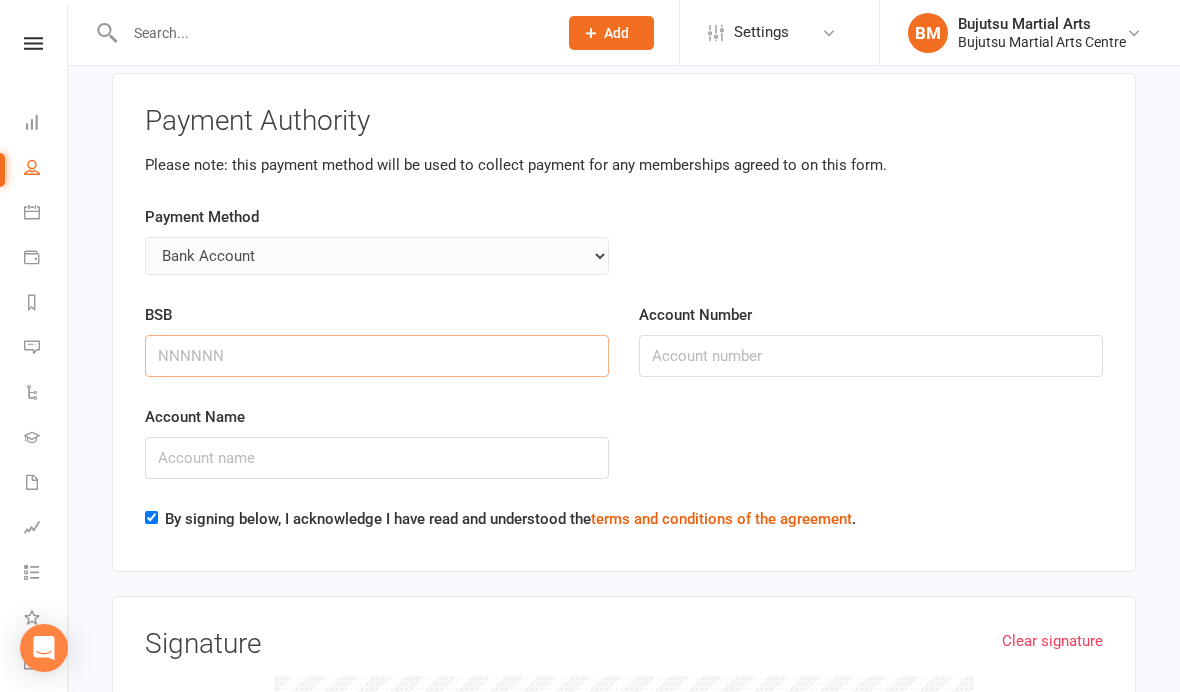 click on "BSB" at bounding box center [377, 356] 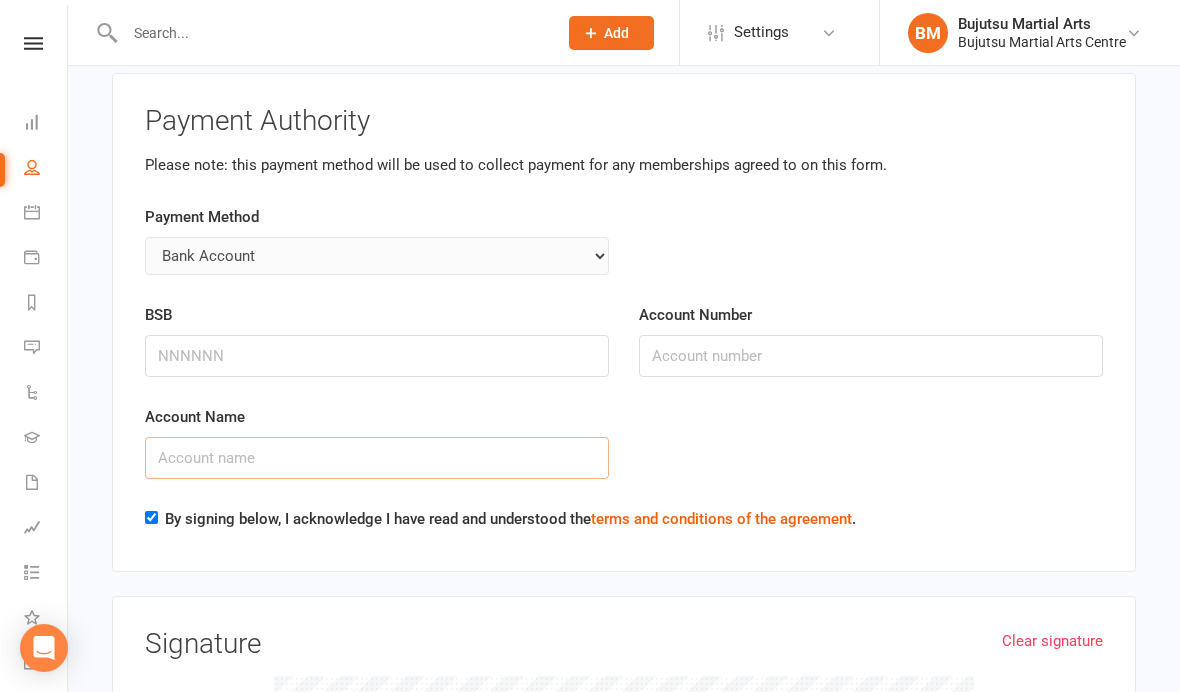 click on "Account Name" at bounding box center (377, 458) 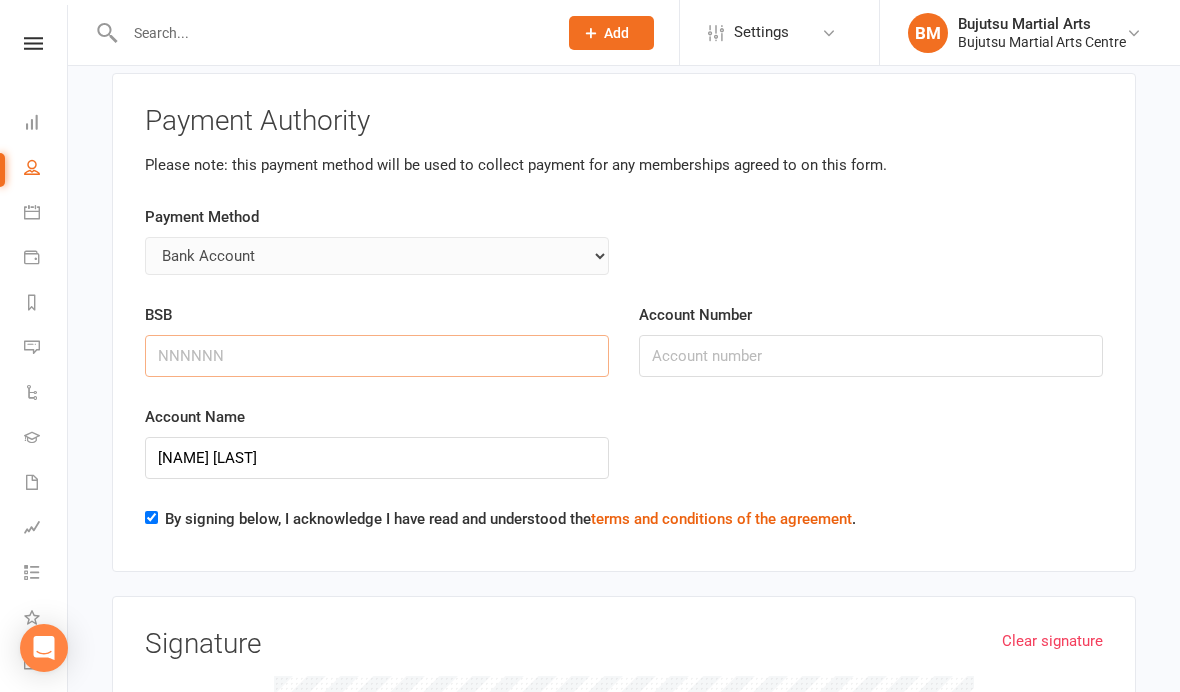 click on "BSB" at bounding box center (377, 356) 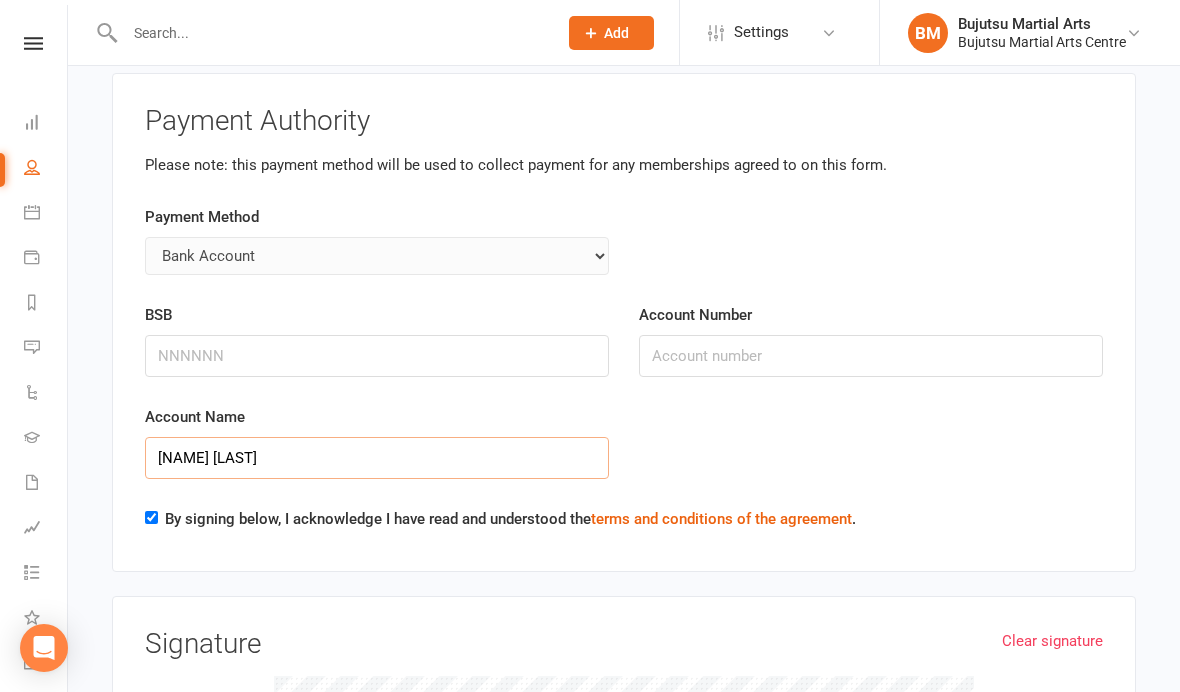 click on "[NAME] [LAST]" at bounding box center [377, 458] 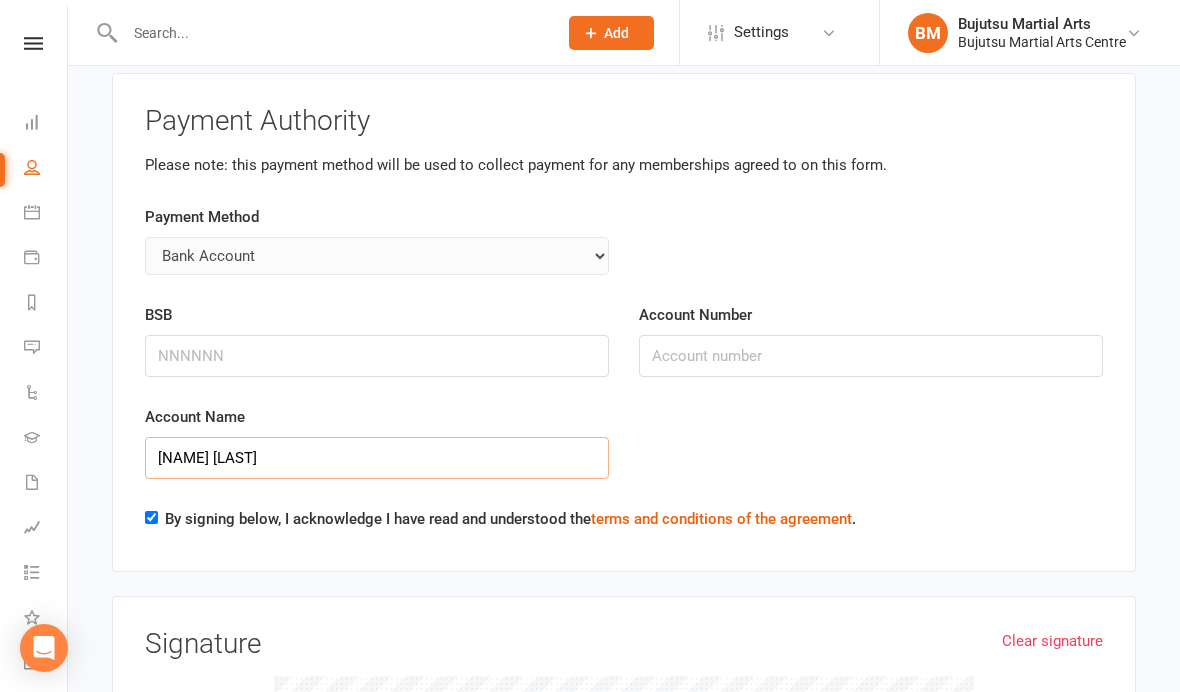 click on "[NAME] [LAST]" at bounding box center [377, 458] 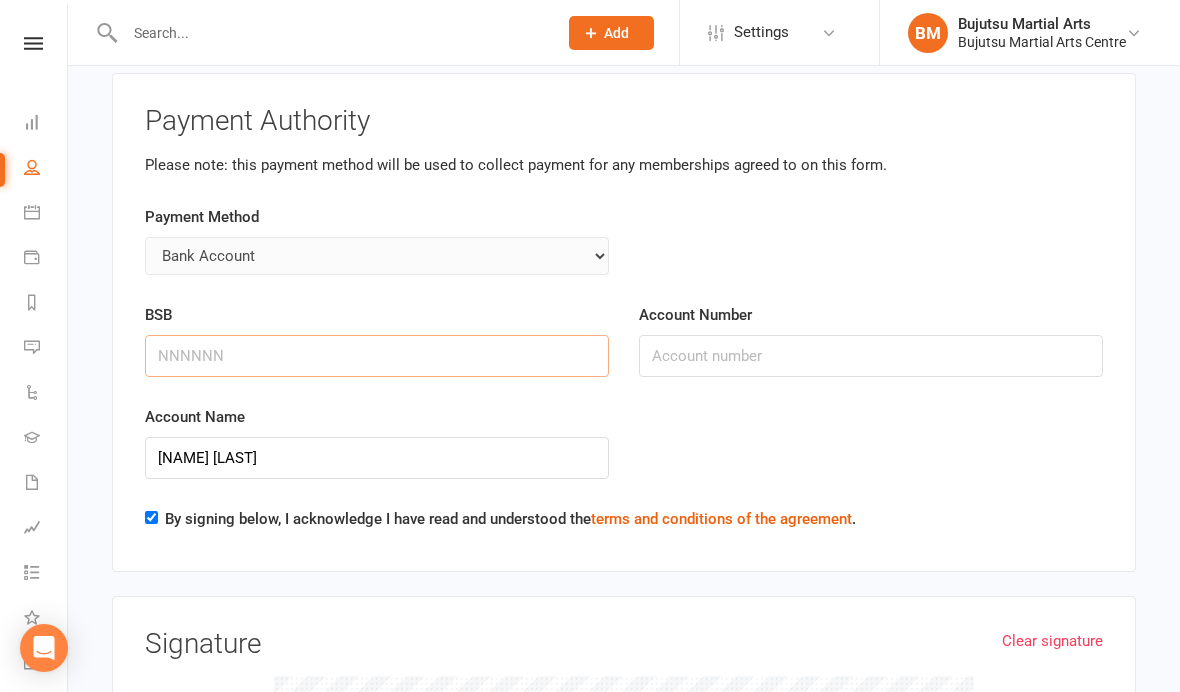 click on "BSB" at bounding box center [377, 356] 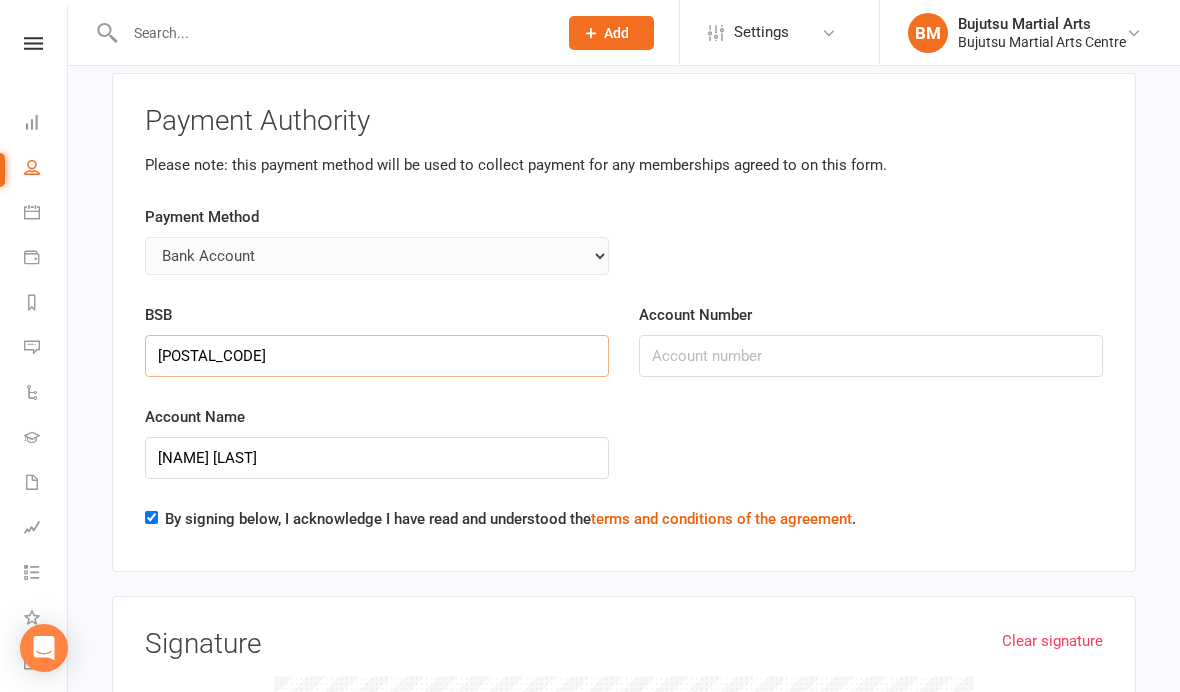 type on "[POSTAL_CODE]" 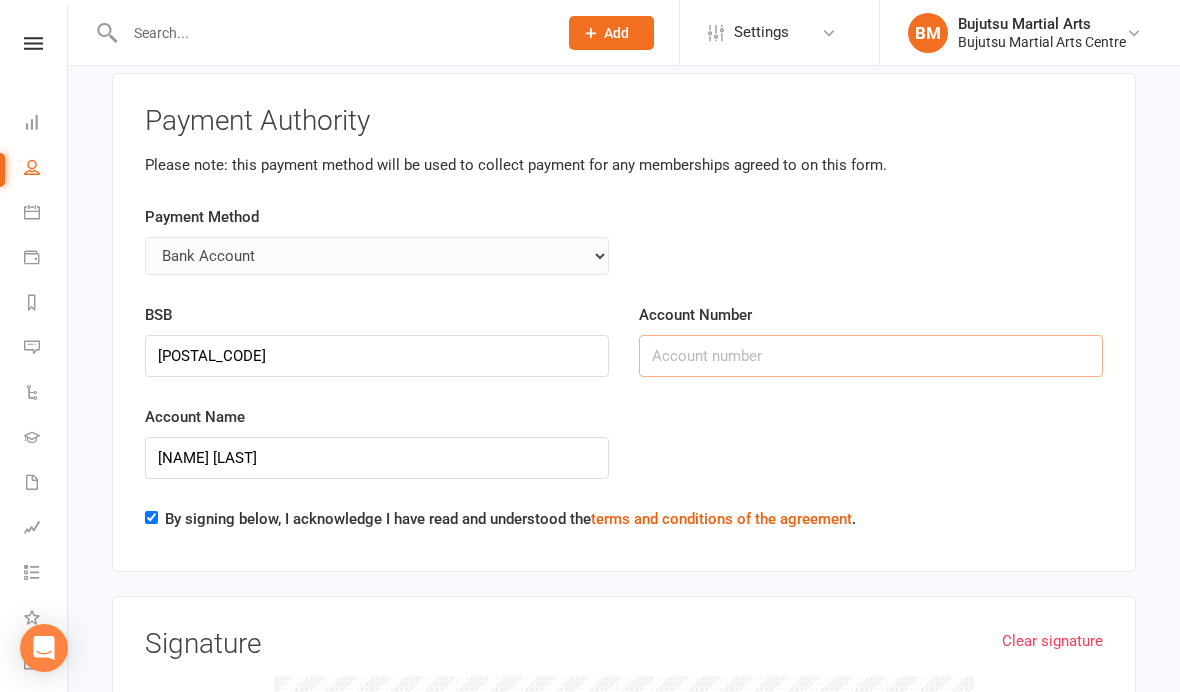 click on "Account Number" at bounding box center (871, 356) 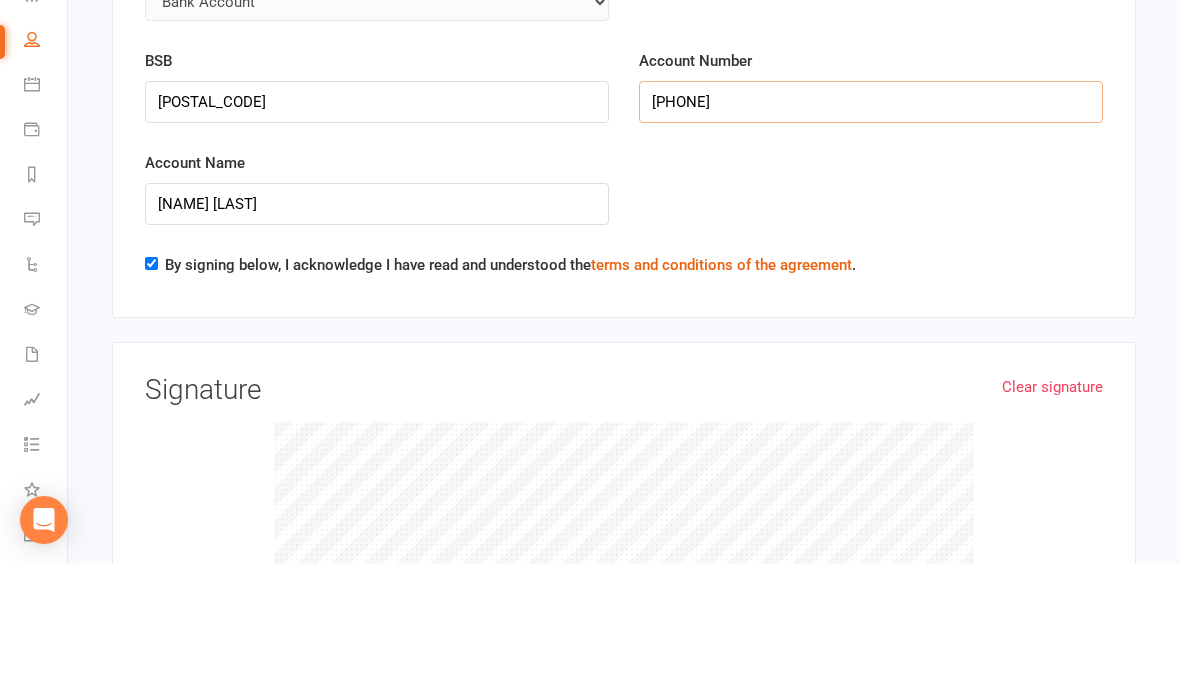 scroll, scrollTop: 4818, scrollLeft: 0, axis: vertical 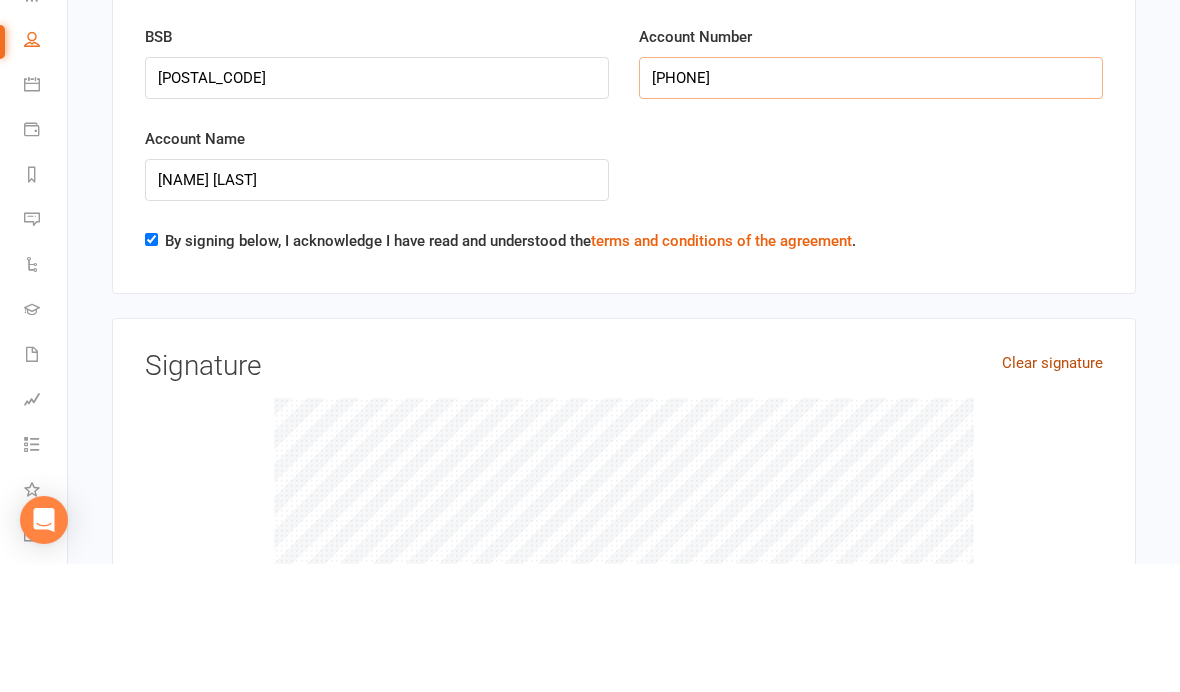 type on "[PHONE]" 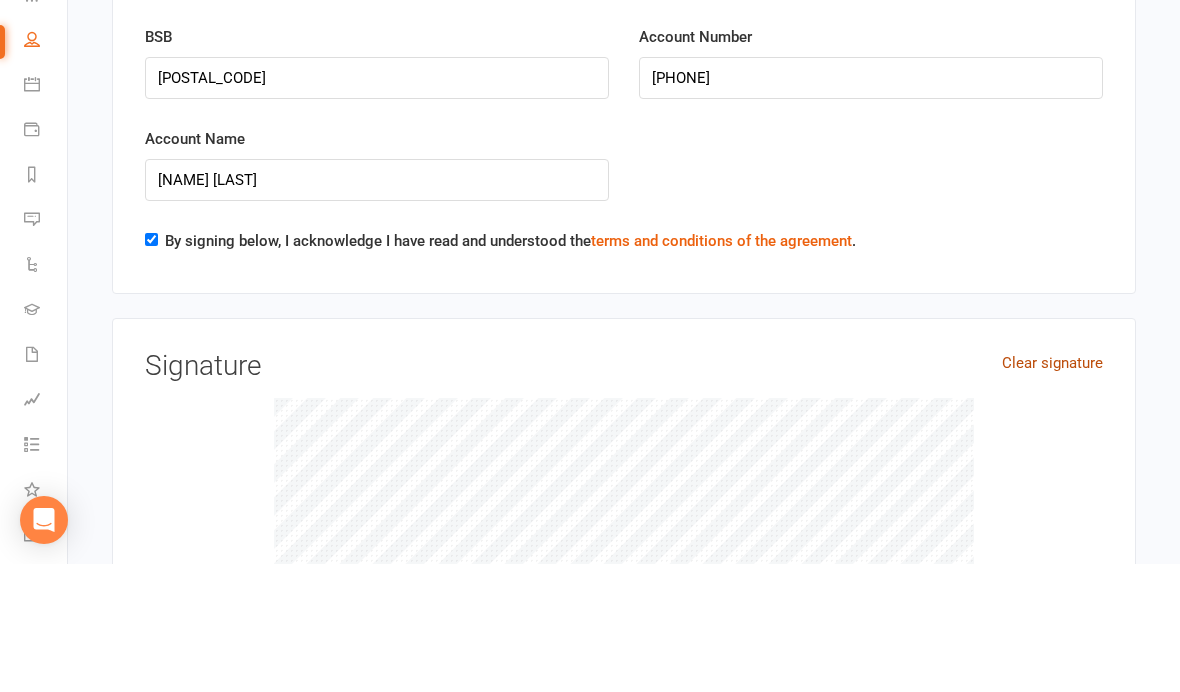 click on "Clear signature" at bounding box center (1052, 491) 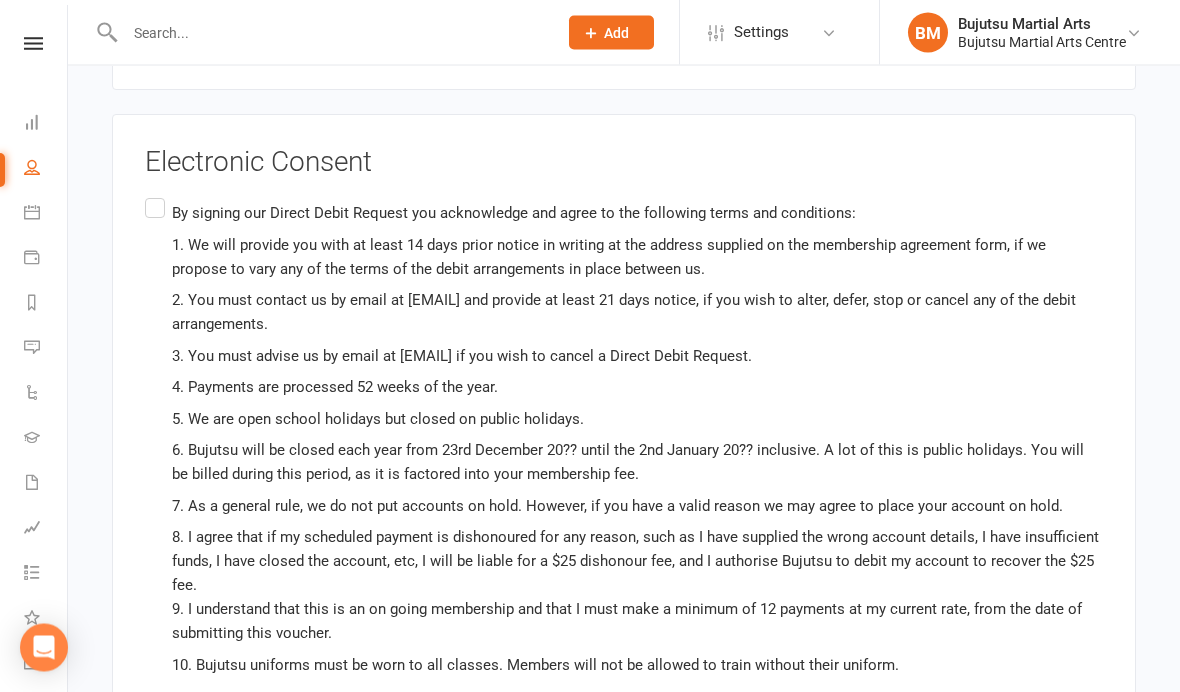 scroll, scrollTop: 5607, scrollLeft: 0, axis: vertical 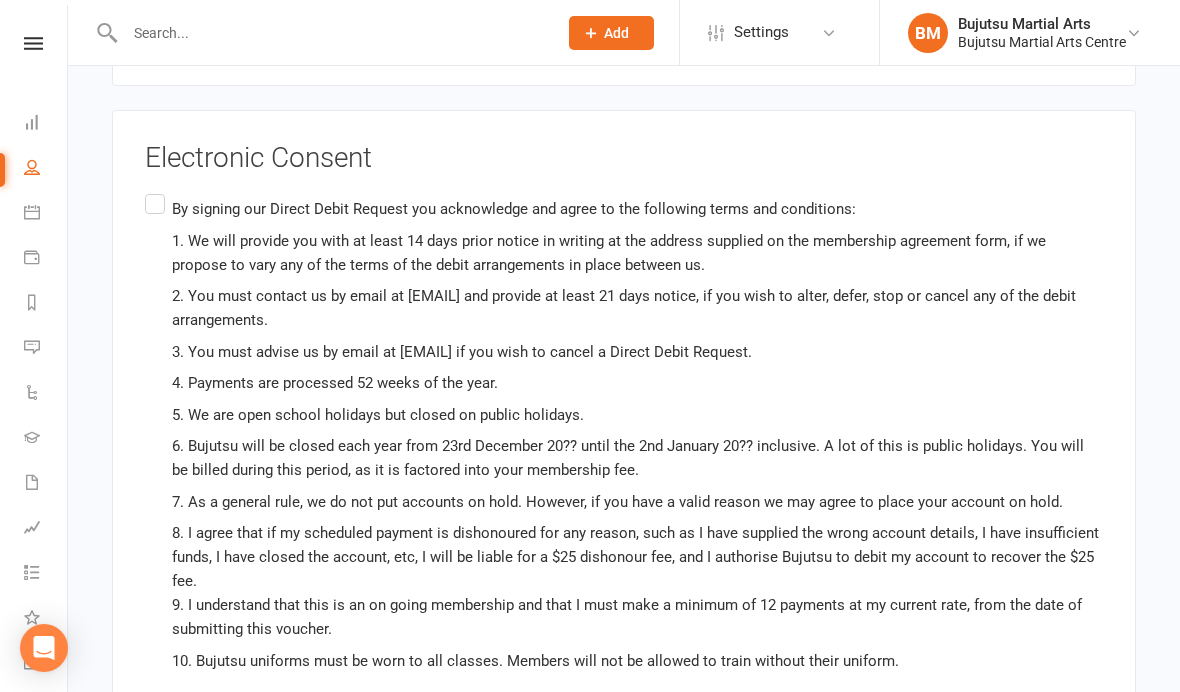 click on "By signing our Direct Debit Request you acknowledge and agree to the following terms and conditions: 1.	We will provide you with at least 14 days prior notice in writing at the address supplied on the membership agreement form, if we propose to vary any of the terms of the debit arrangements in place between us. 2.	You must contact us by email at [EMAIL]  and provide at least 21 days notice, if you wish to alter, defer, stop or cancel any of the debit arrangements.  3.	You must advise us by email at [EMAIL] if you wish to cancel a Direct Debit Request. 4.	Payments are processed 52 weeks of the year.  5.	We are open school holidays but closed on public holidays.  6.	Bujutsu will be closed each year from 23rd December 20?? until the 2nd January 20?? inclusive. A lot of this is public holidays. You will be billed during this period, as it is factored into your membership fee." at bounding box center [624, 467] 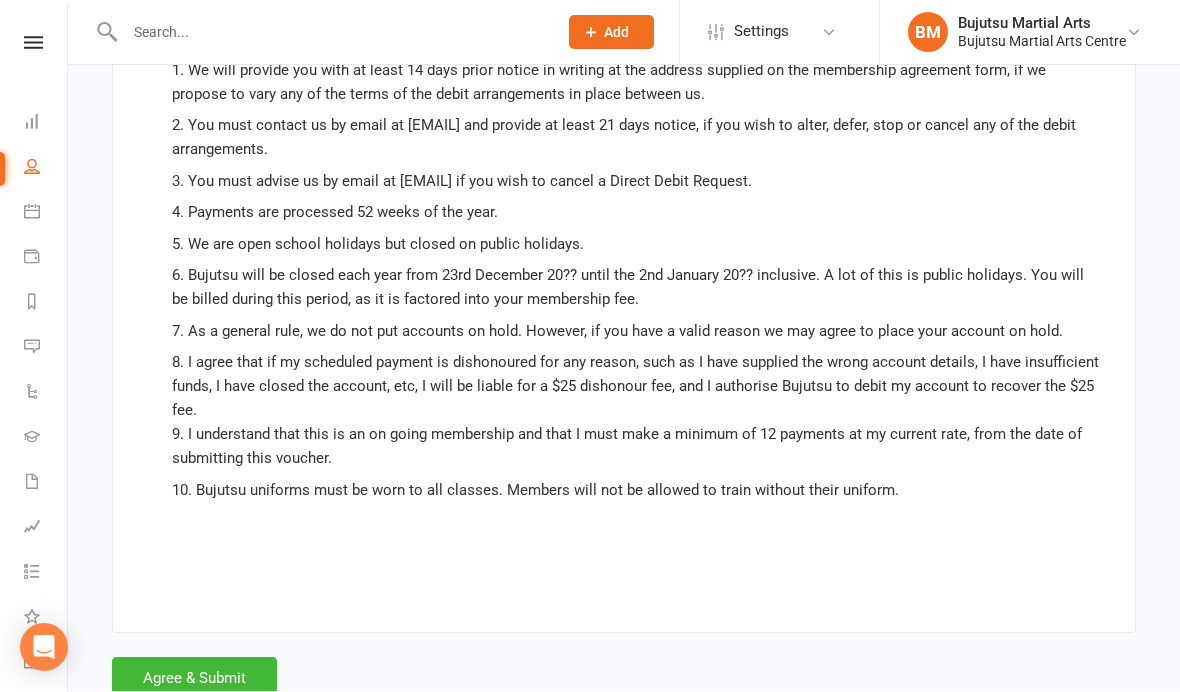 scroll, scrollTop: 5776, scrollLeft: 0, axis: vertical 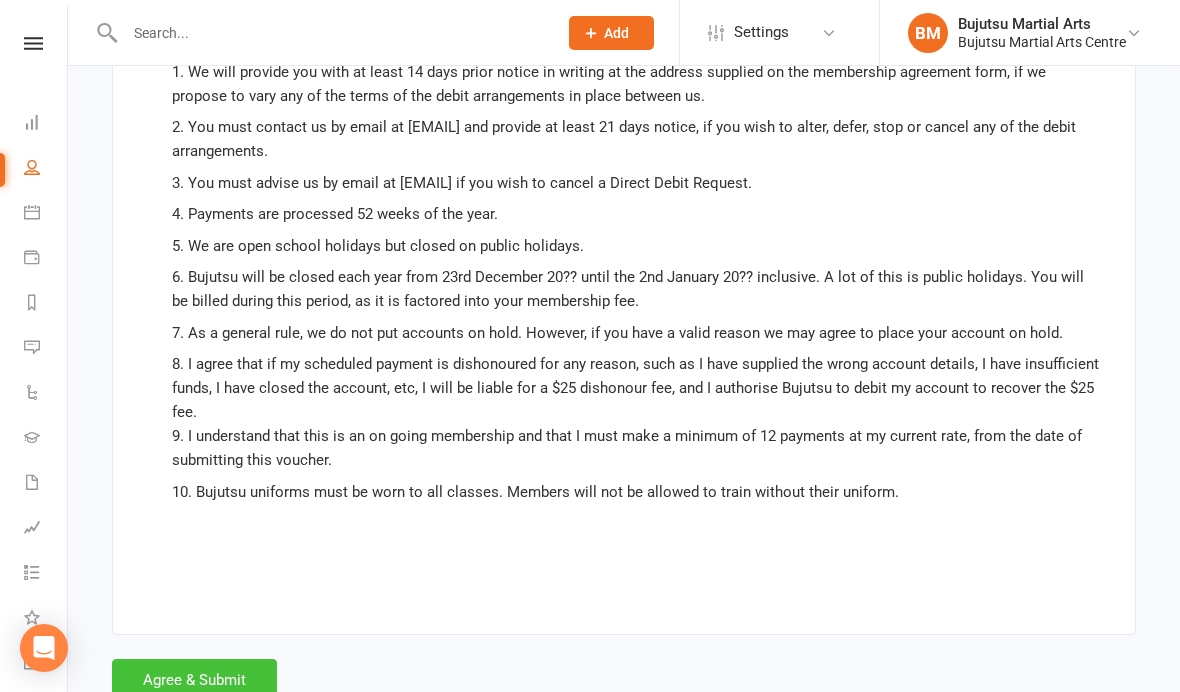 click on "Agree & Submit" at bounding box center (194, 680) 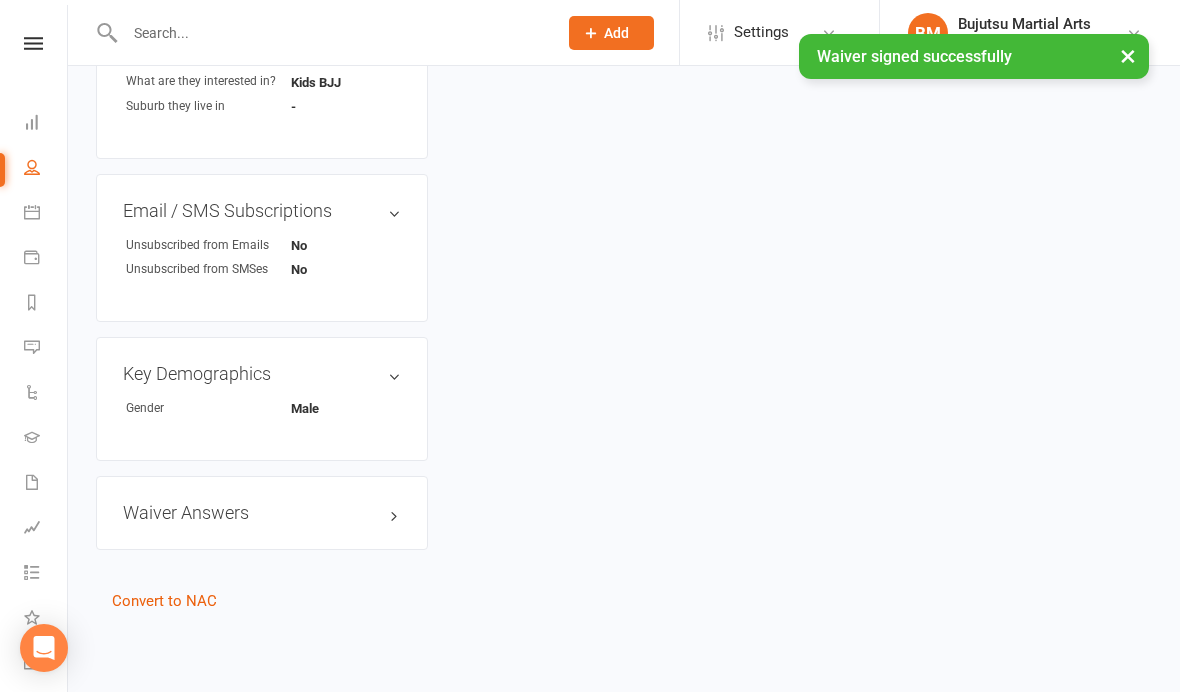 scroll, scrollTop: 0, scrollLeft: 0, axis: both 